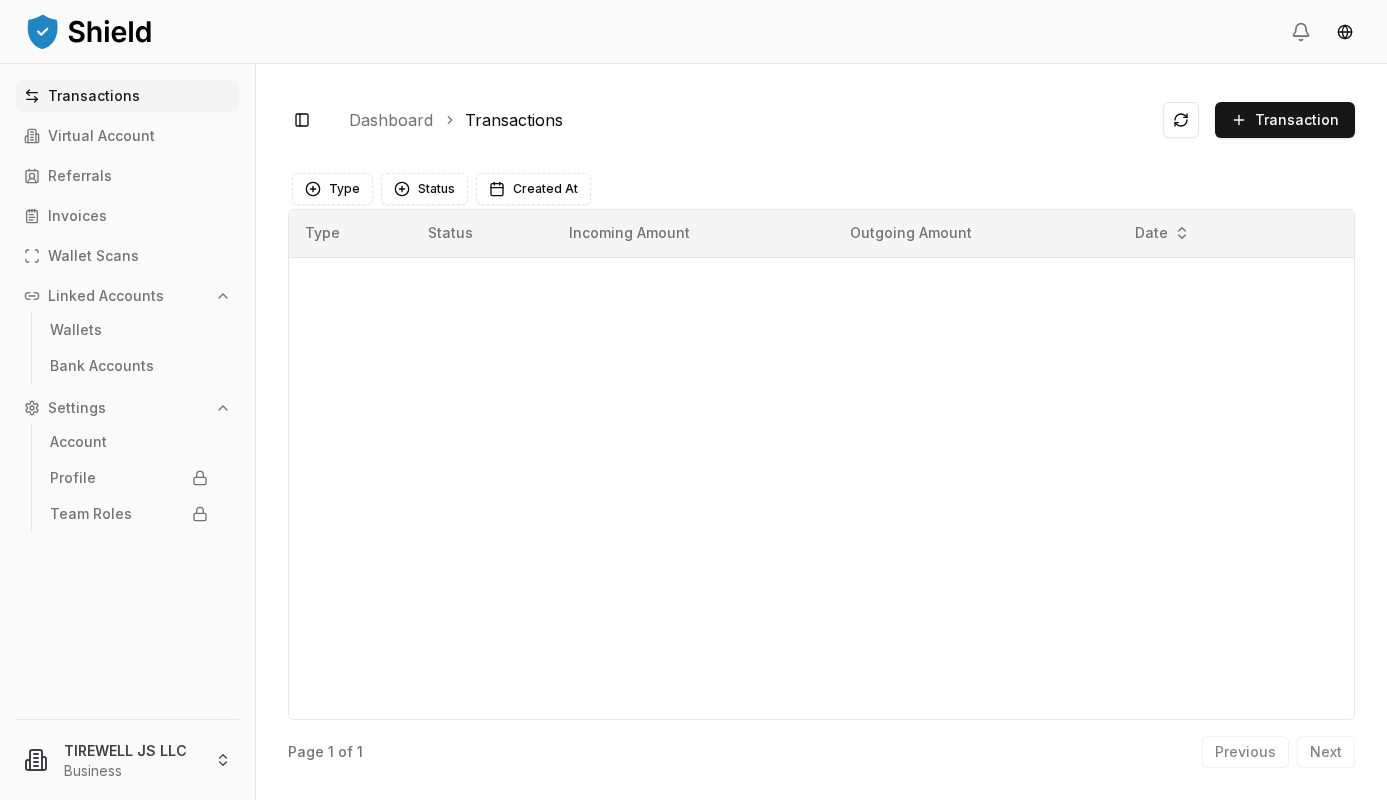 scroll, scrollTop: 0, scrollLeft: 0, axis: both 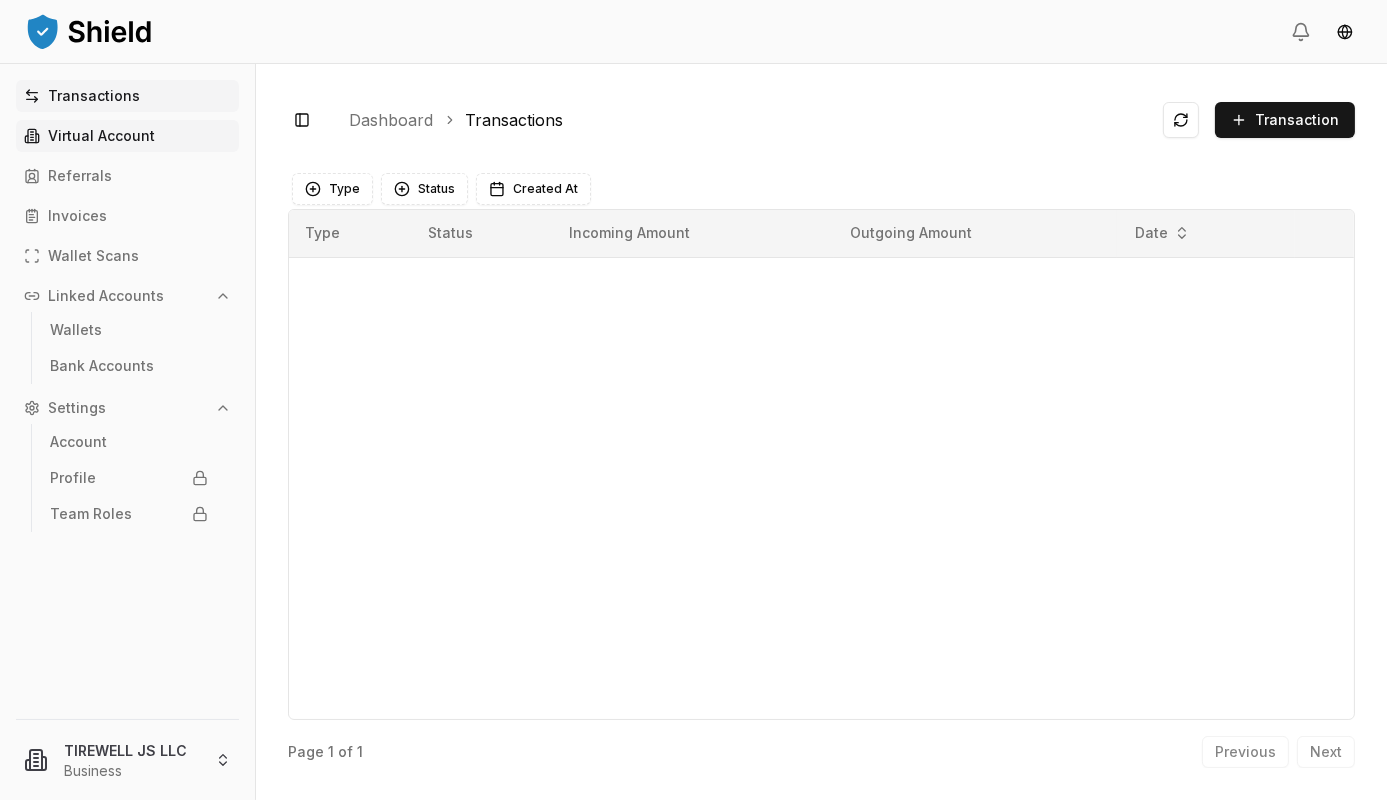 click on "Virtual Account" at bounding box center [101, 136] 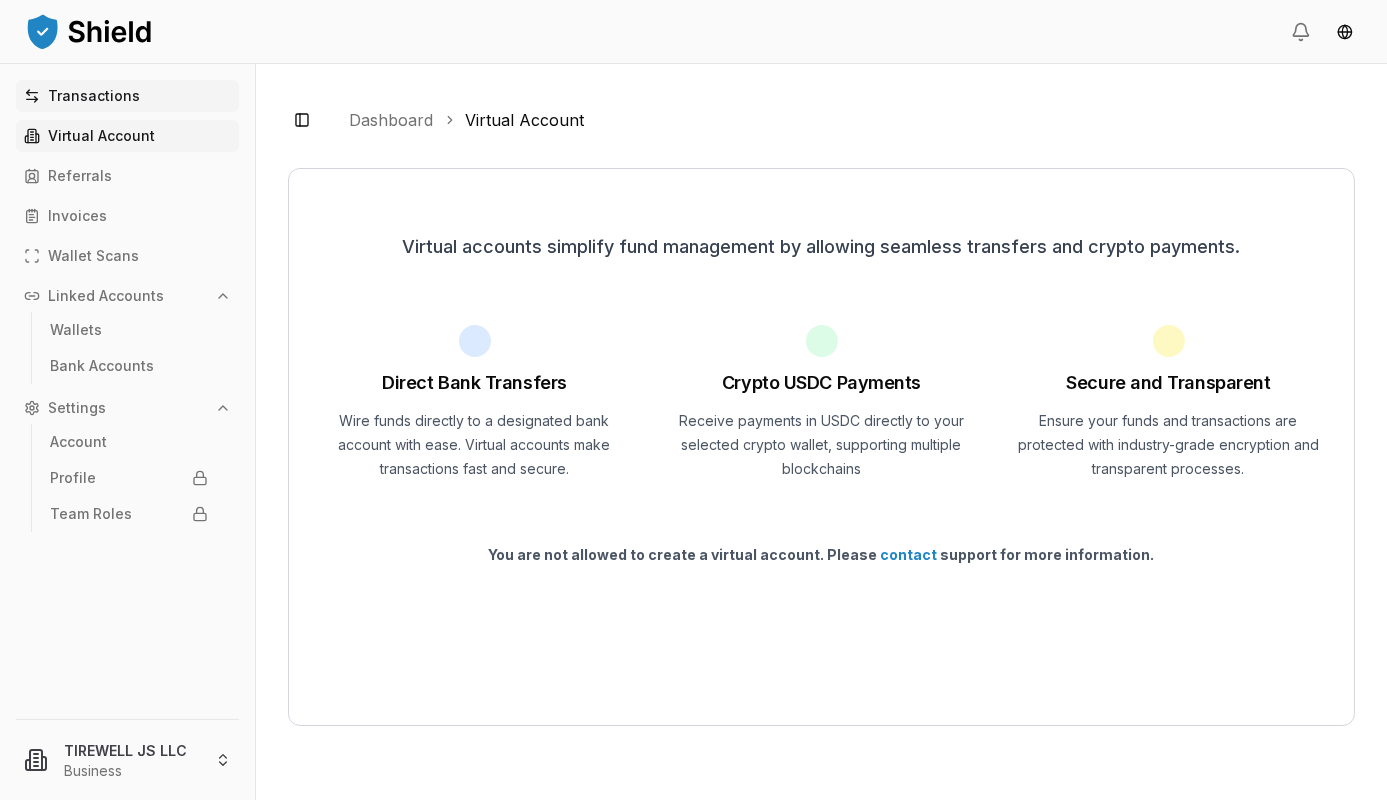 click on "Transactions" at bounding box center (94, 96) 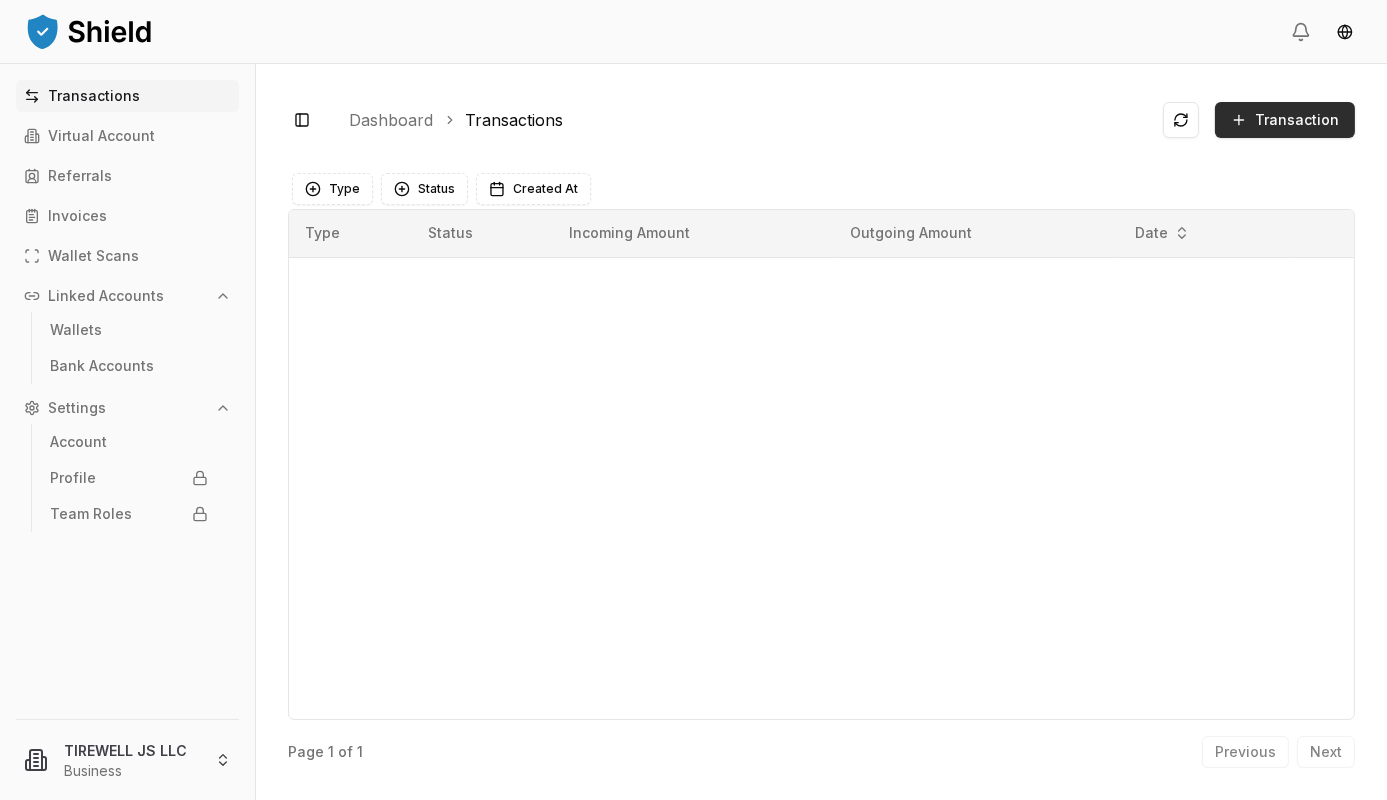 click on "Transaction" at bounding box center (1285, 120) 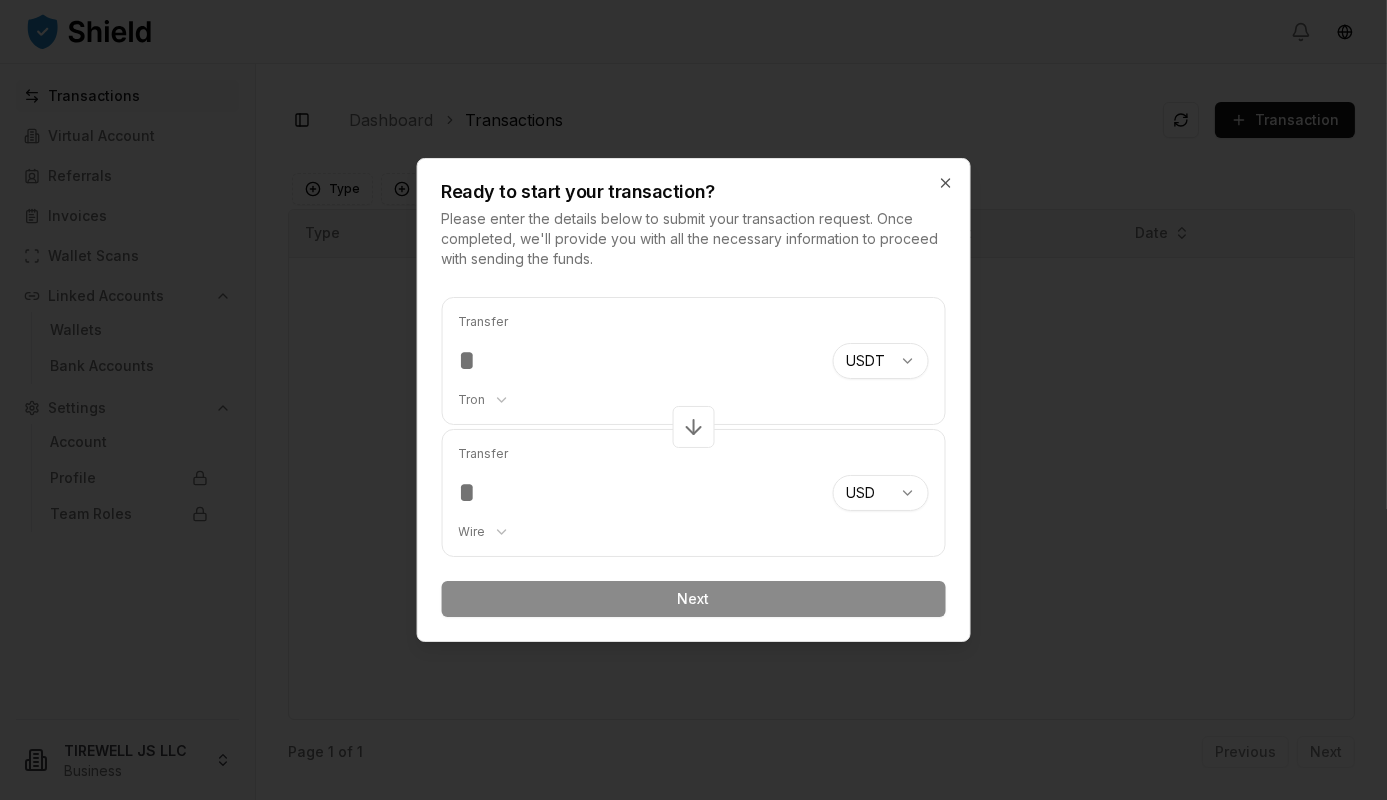 click on "Transfer Tron ******** ******** **** *******" at bounding box center [637, 361] 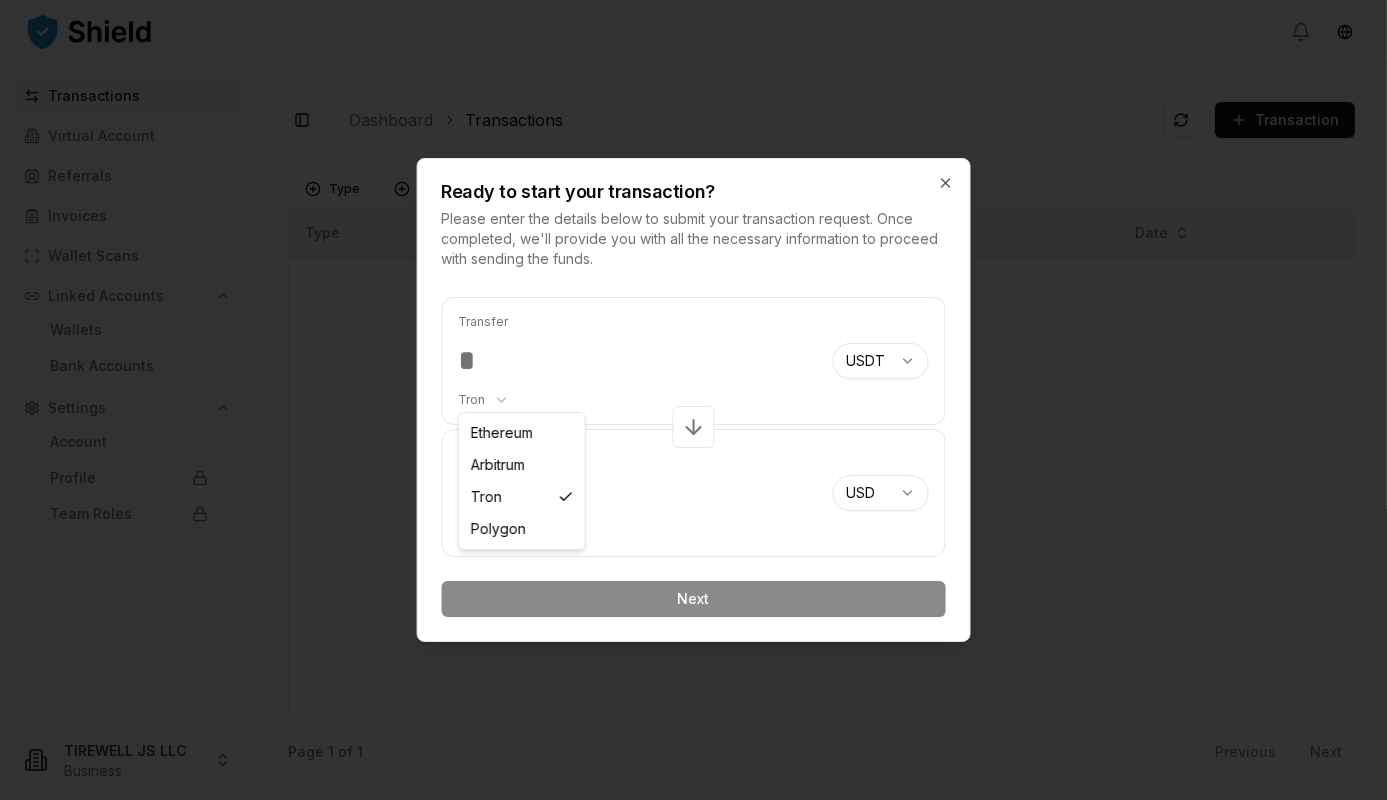 click on "Transactions Virtual Account Referrals Invoices Wallet Scans Linked Accounts Wallets Bank Accounts Settings Account Profile Team Roles TIREWELL JS LLC Business Toggle Sidebar Dashboard Transactions Transaction Something went wrong. Please try again later. Type Status Created At Type Status Incoming Amount Outgoing Amount Date Page 1 of 1 Previous Next Ready to start your transaction? Please enter the details below to submit your transaction request. Once completed, we'll provide you with all the necessary information to proceed with sending the funds. Transfer Tron ******** ******** **** ******* USDT *** *** *** *** **** **** Transfer Wire *** **** USD *** Next Close Ethereum Arbitrum Tron Polygon" at bounding box center [693, 400] 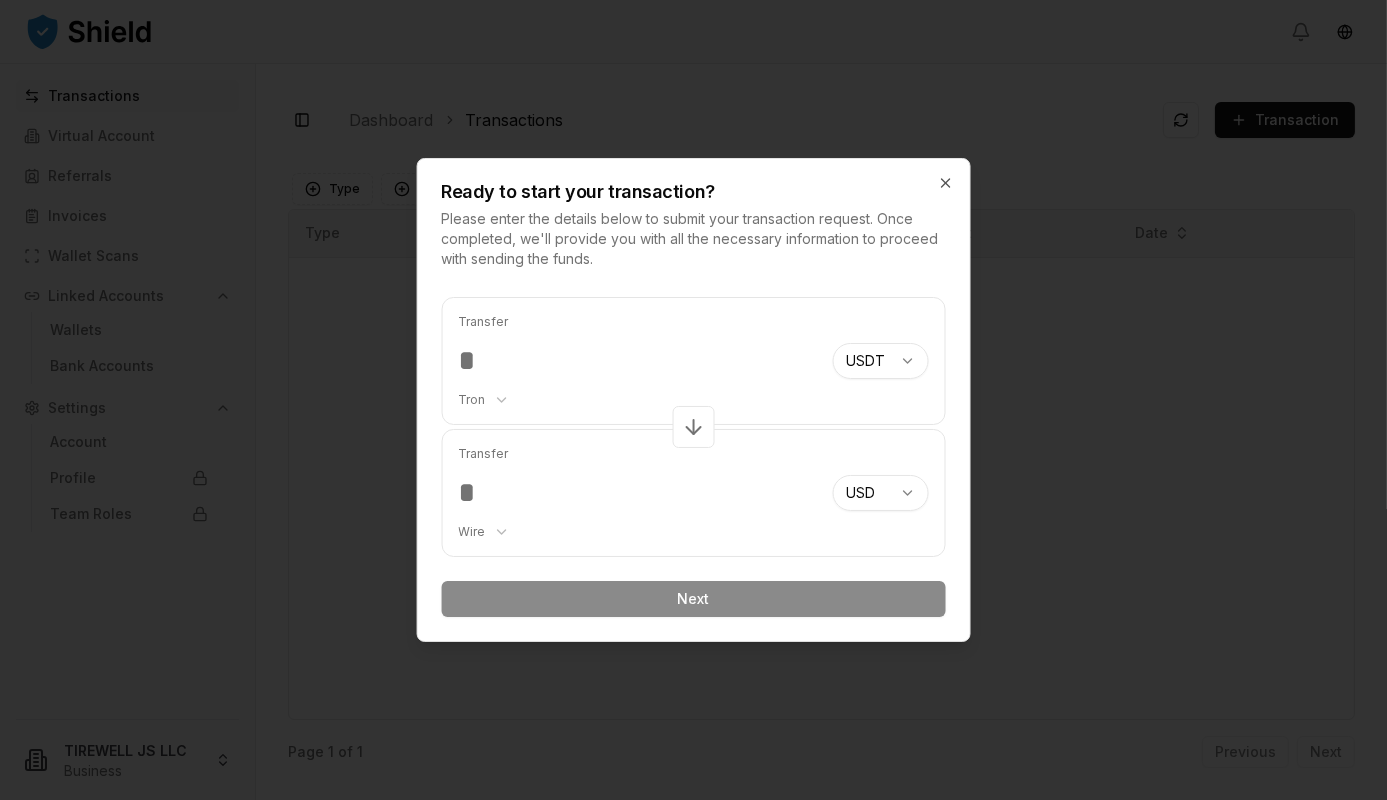 click on "Transactions Virtual Account Referrals Invoices Wallet Scans Linked Accounts Wallets Bank Accounts Settings Account Profile Team Roles TIREWELL JS LLC Business Toggle Sidebar Dashboard Transactions Transaction Something went wrong. Please try again later. Type Status Created At Type Status Incoming Amount Outgoing Amount Date Page 1 of 1 Previous Next Ready to start your transaction? Please enter the details below to submit your transaction request. Once completed, we'll provide you with all the necessary information to proceed with sending the funds. Transfer Tron ******** ******** **** ******* USDT *** *** *** *** **** **** Transfer Wire *** **** USD *** Next Close" at bounding box center [693, 400] 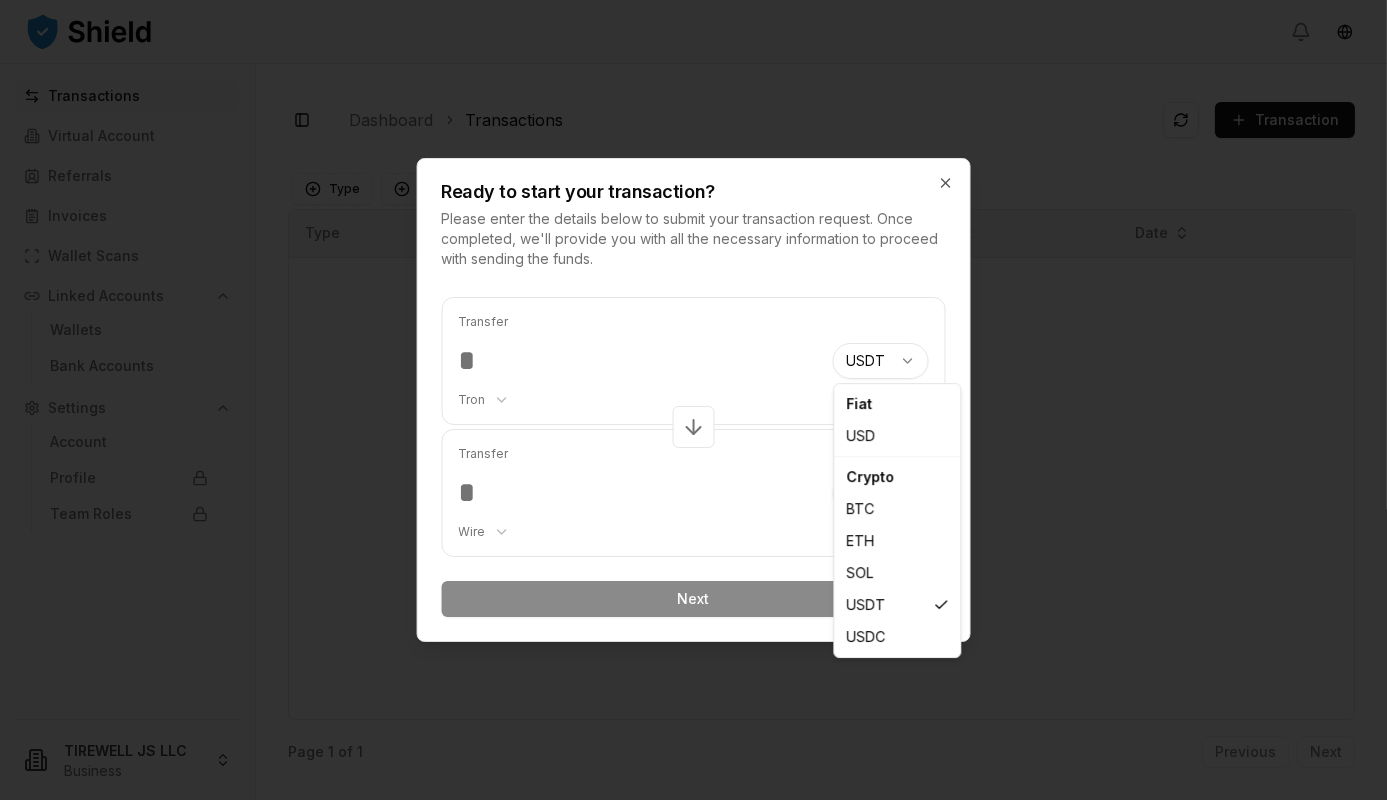 select on "***" 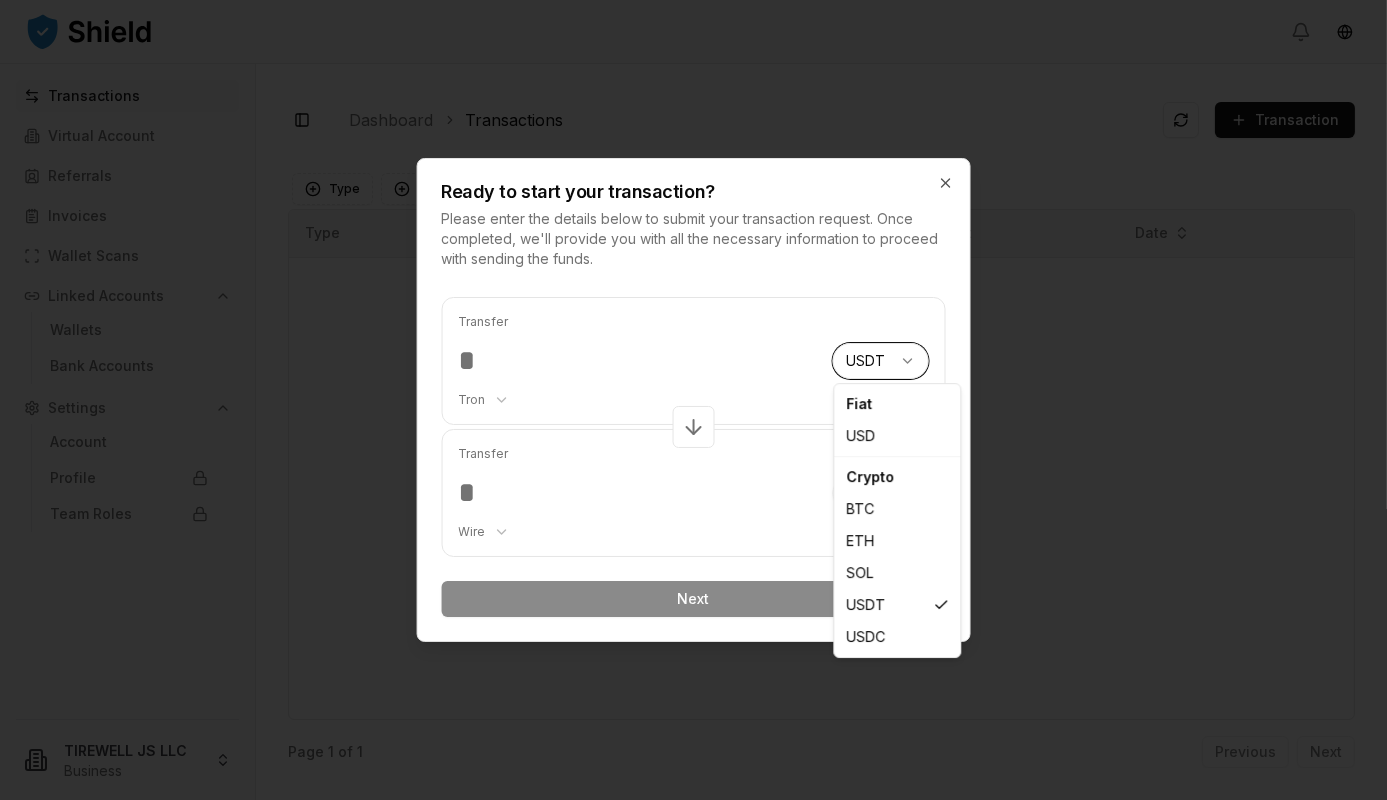 select on "****" 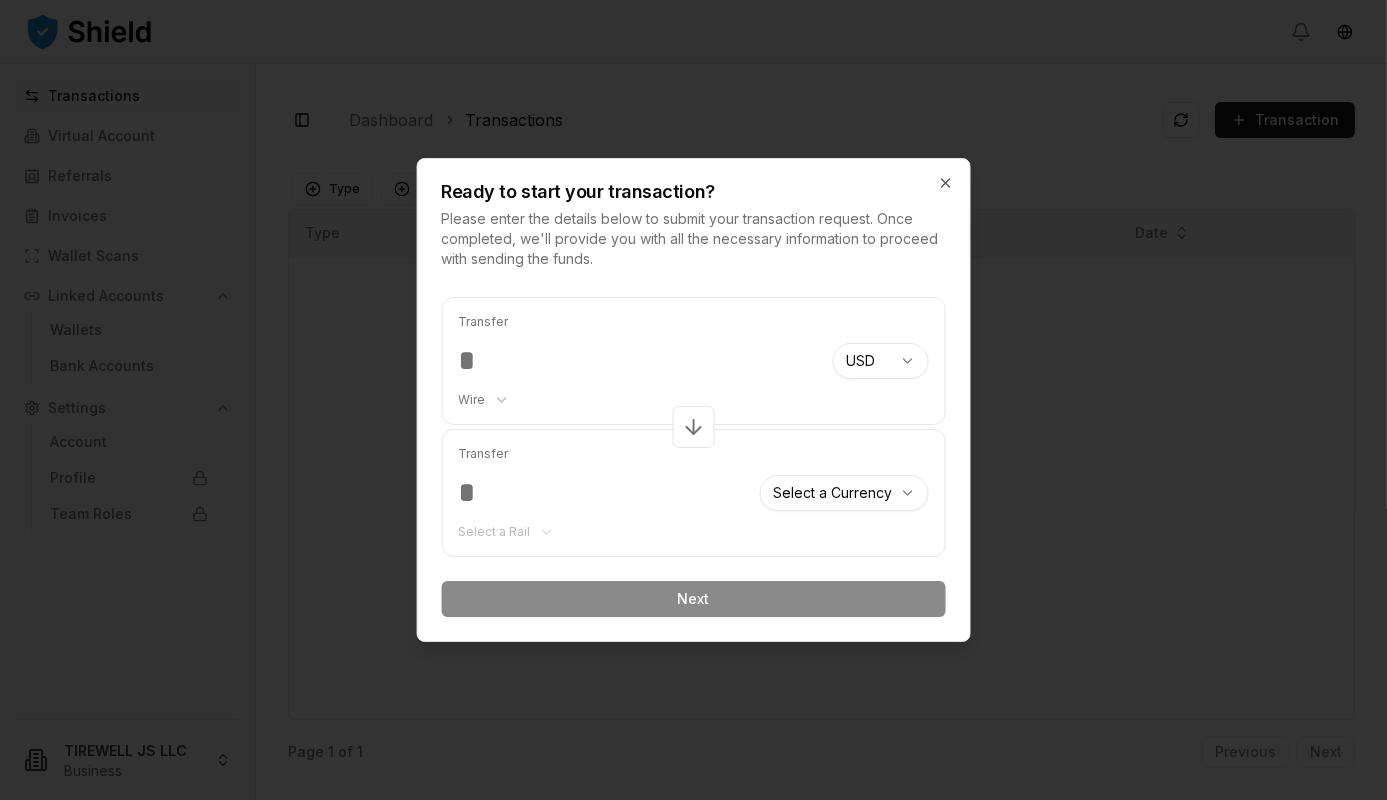 click on "Transactions Virtual Account Referrals Invoices Wallet Scans Linked Accounts Wallets Bank Accounts Settings Account Profile Team Roles TIREWELL JS LLC Business Toggle Sidebar Dashboard Transactions Transaction Something went wrong. Please try again later. Type Status Created At Type Status Incoming Amount Outgoing Amount Date Page 1 of 1 Previous Next Ready to start your transaction? Please enter the details below to submit your transaction request. Once completed, we'll provide you with all the necessary information to proceed with sending the funds. Transfer Wire ******** **** USD *** *** *** *** **** **** Transfer Select a Rail Select a Currency *** *** *** **** **** Next Close" at bounding box center [693, 400] 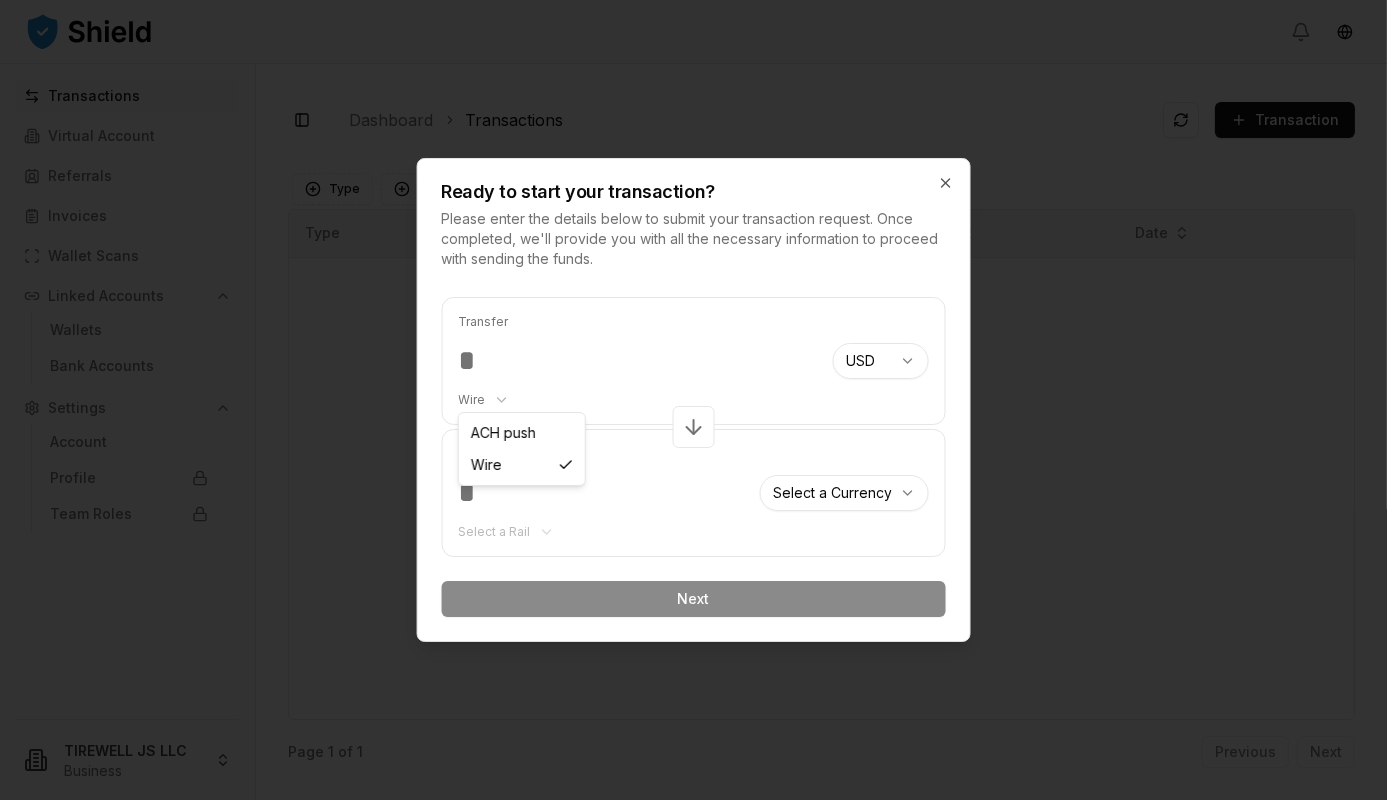 click on "Transactions Virtual Account Referrals Invoices Wallet Scans Linked Accounts Wallets Bank Accounts Settings Account Profile Team Roles TIREWELL JS LLC Business Toggle Sidebar Dashboard Transactions Transaction Something went wrong. Please try again later. Type Status Created At Type Status Incoming Amount Outgoing Amount Date Page 1 of 1 Previous Next Ready to start your transaction? Please enter the details below to submit your transaction request. Once completed, we'll provide you with all the necessary information to proceed with sending the funds. Transfer Wire ******** **** USD *** *** *** *** **** **** Transfer Select a Rail Select a Currency *** *** *** **** **** Next Close ACH push Wire" at bounding box center [693, 400] 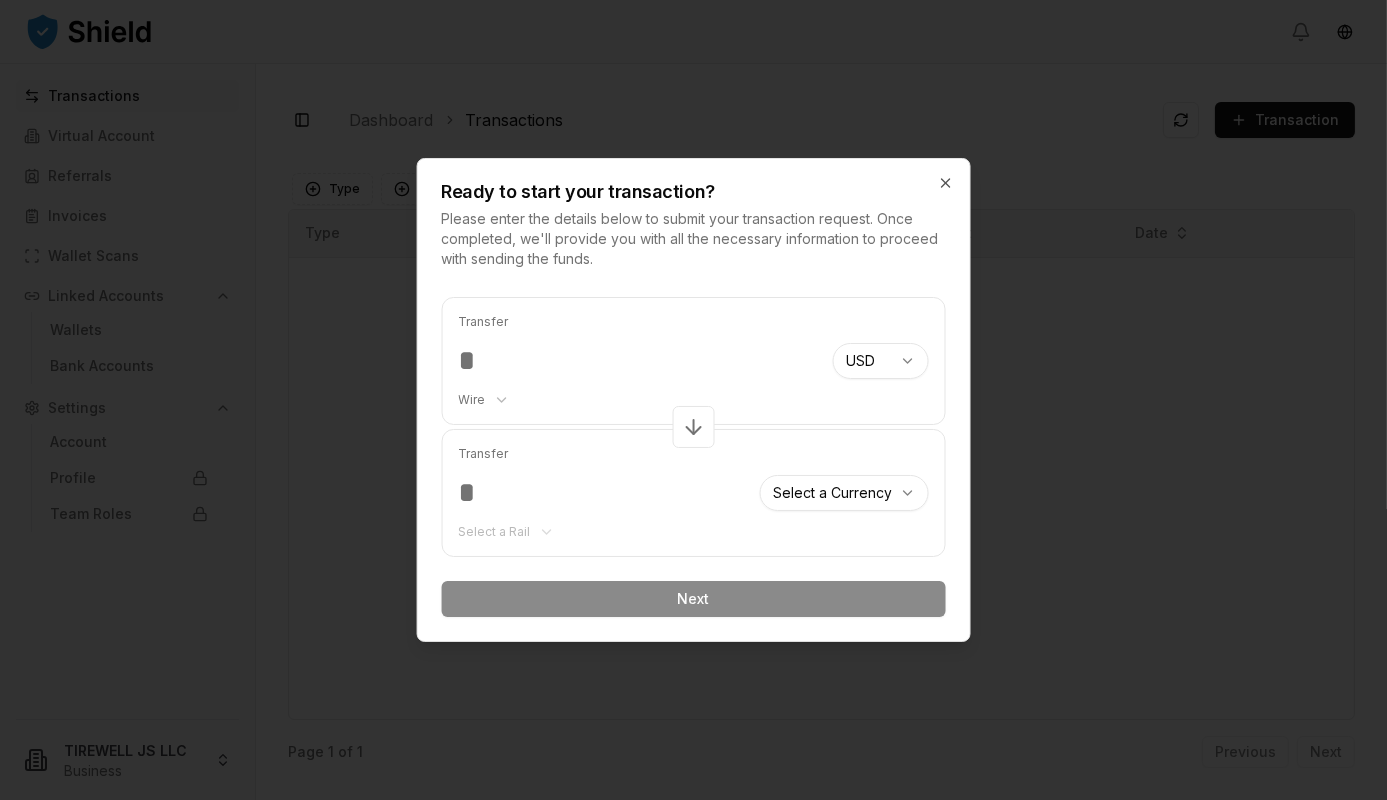 click at bounding box center (601, 493) 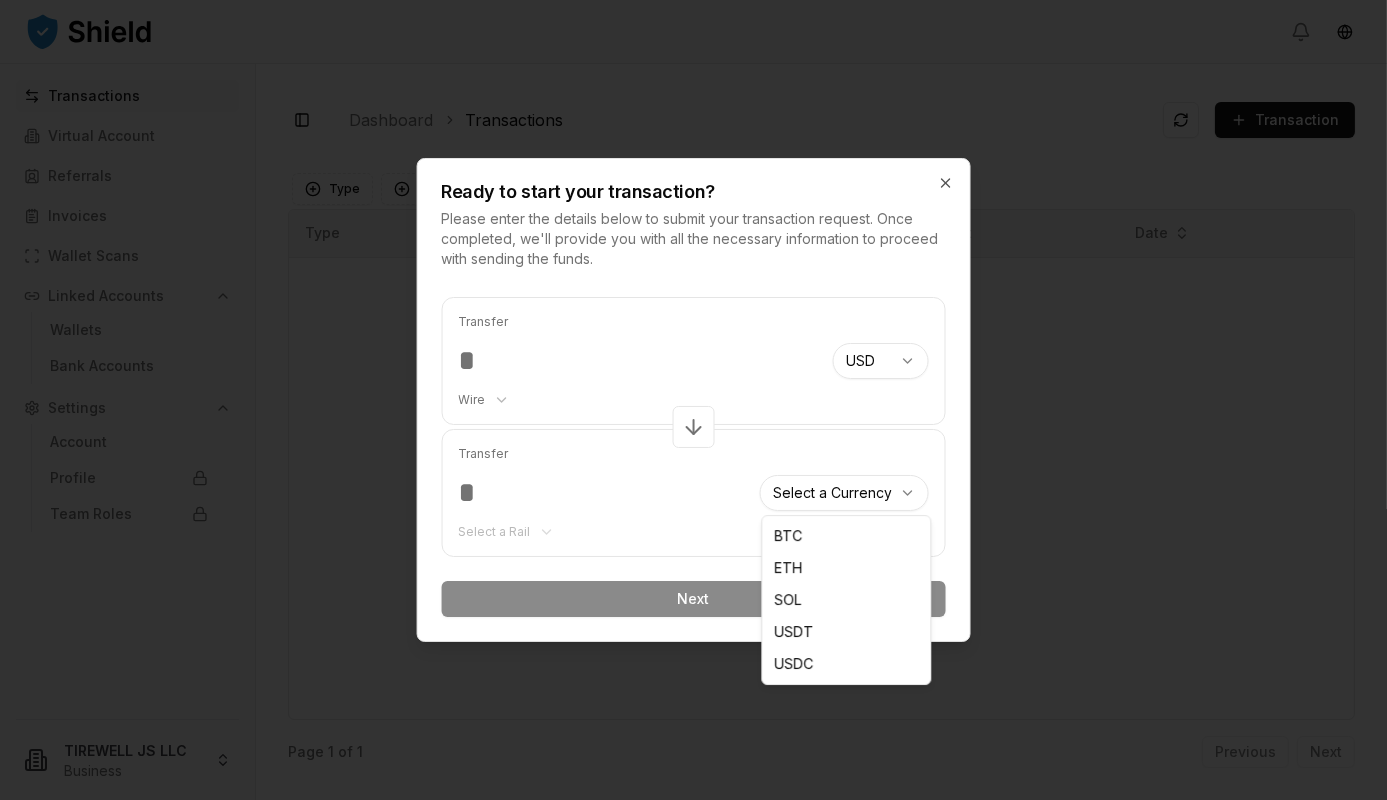 select on "****" 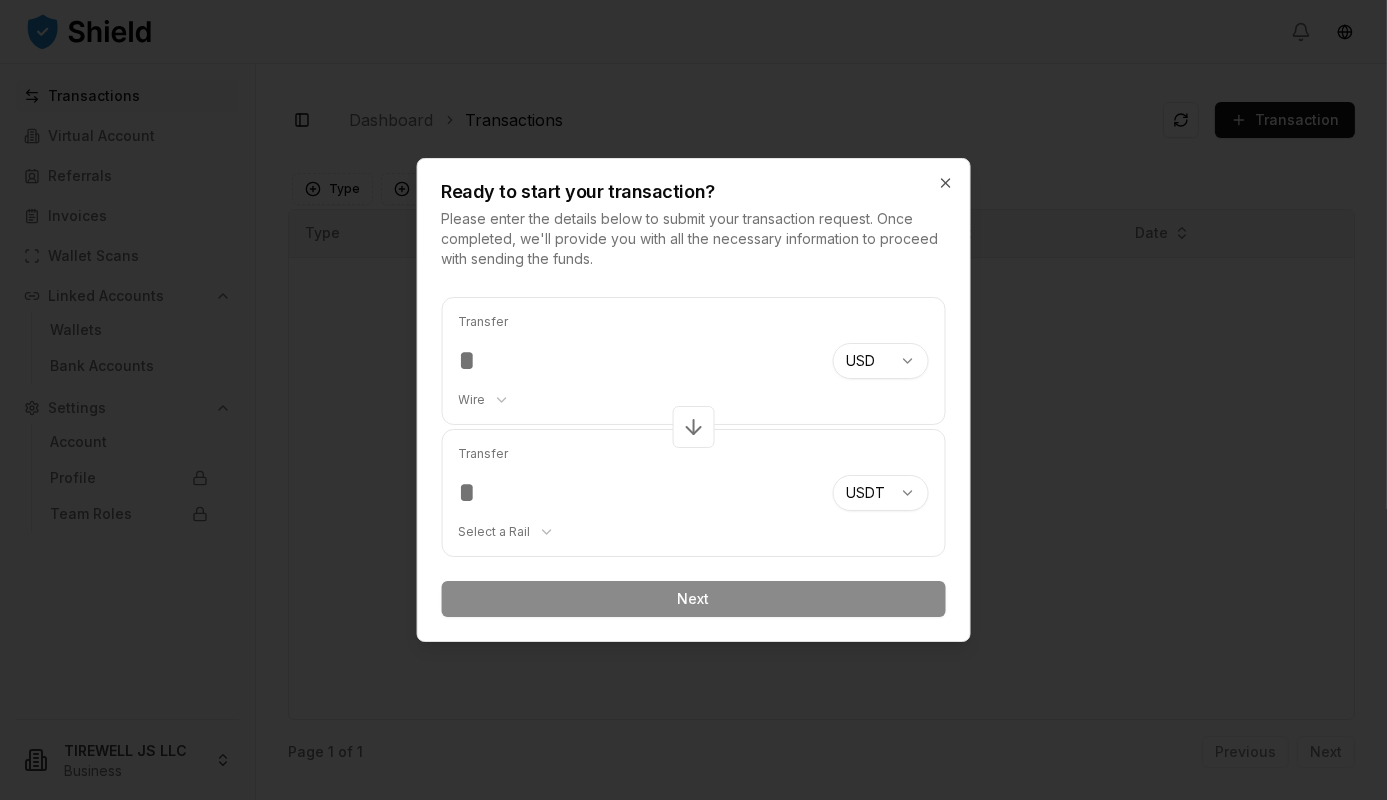 select on "****" 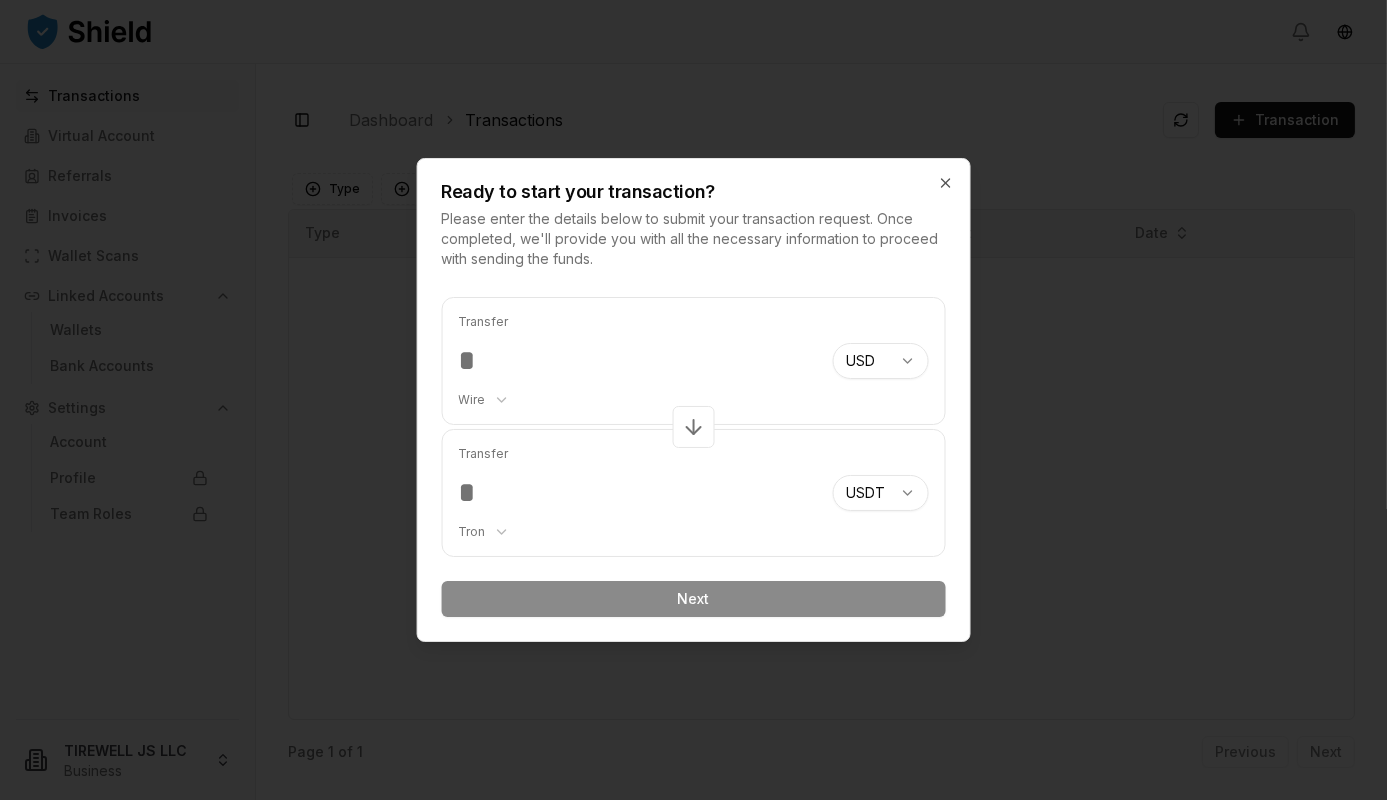 drag, startPoint x: 451, startPoint y: 370, endPoint x: 465, endPoint y: 371, distance: 14.035668 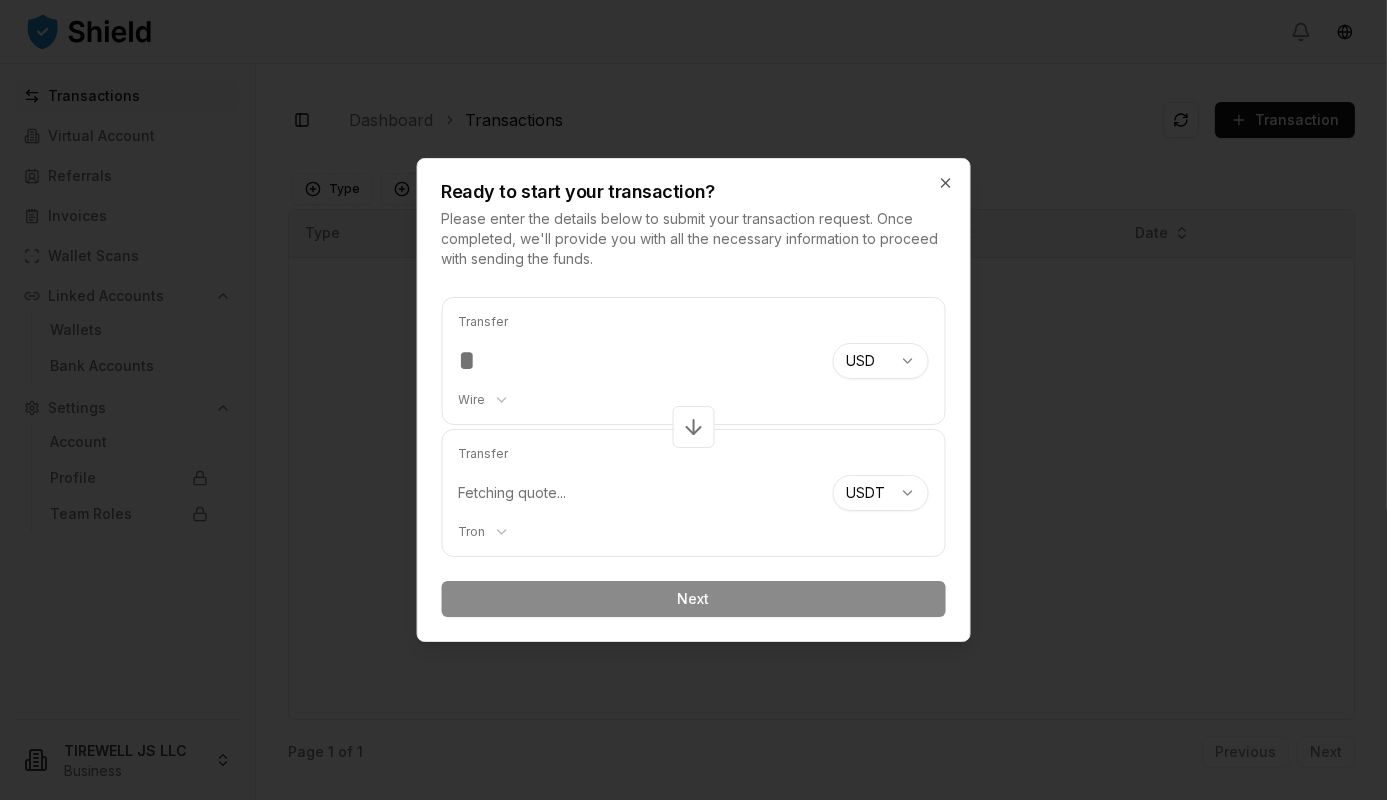 type on "*****" 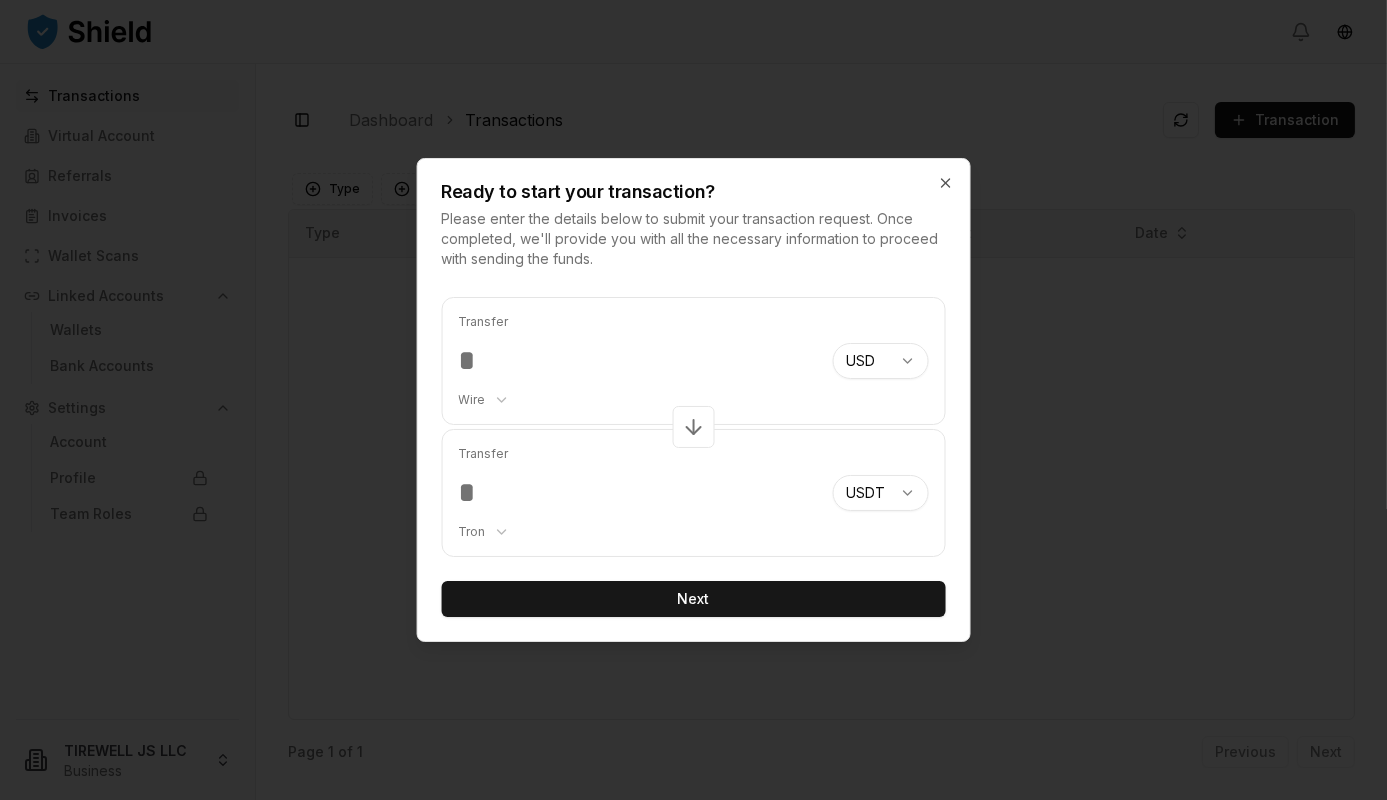 type on "****" 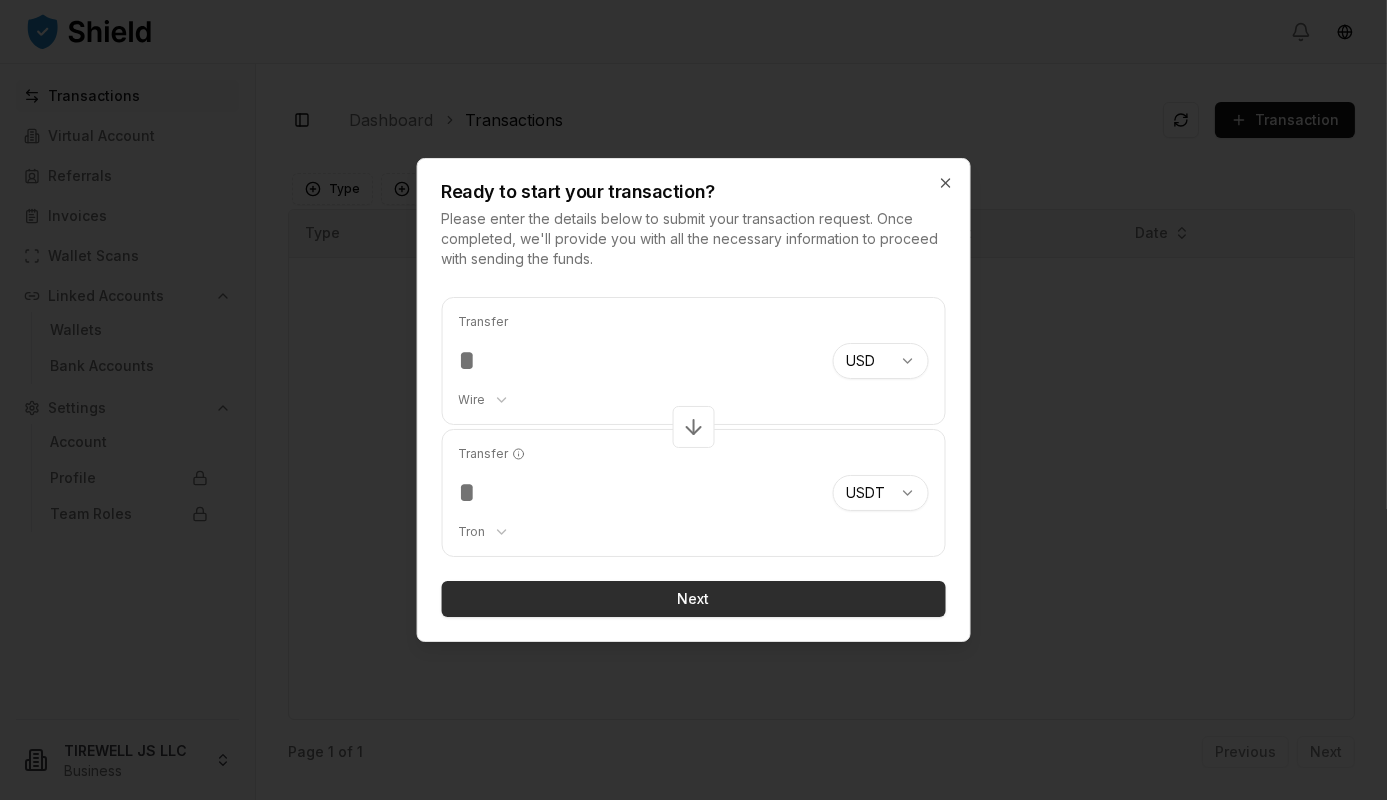 click on "Next" at bounding box center [693, 599] 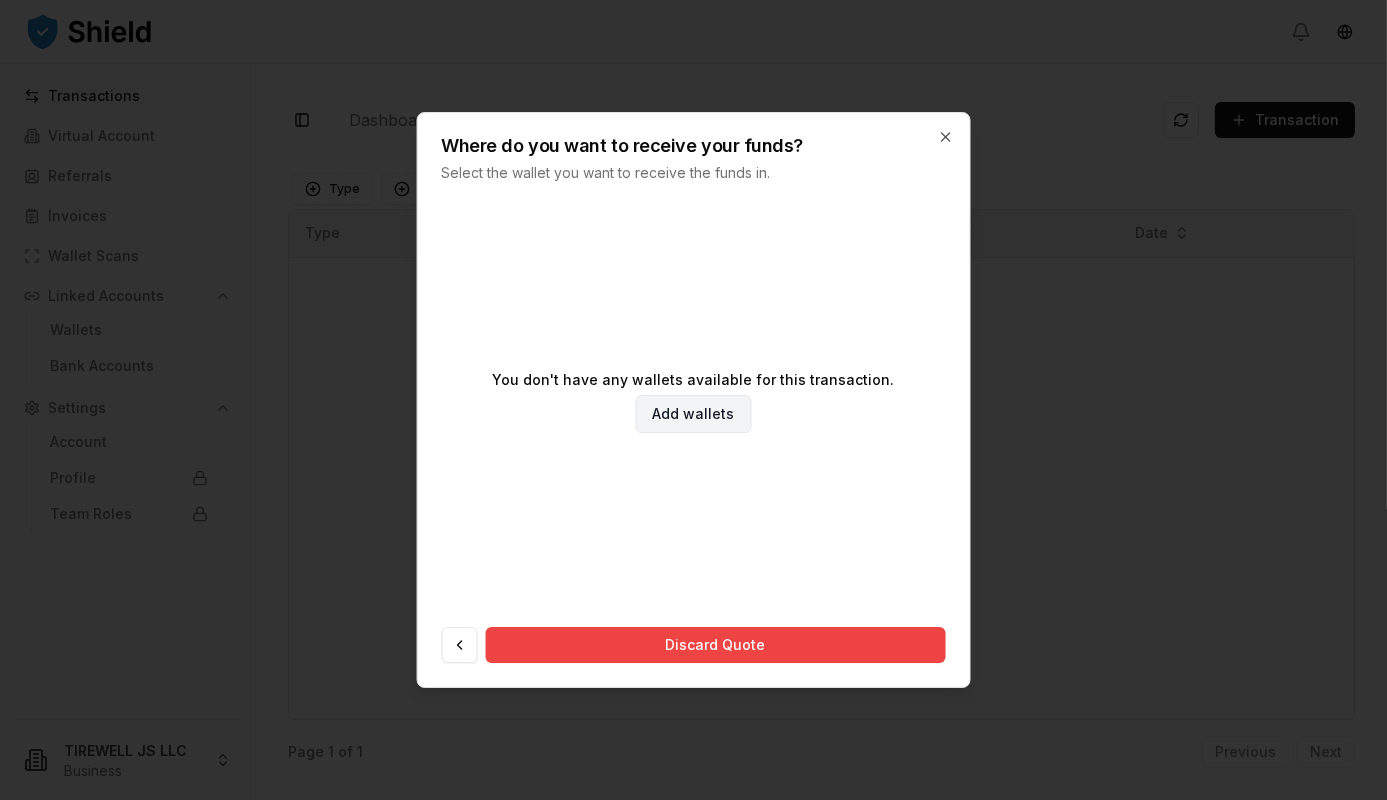 click on "Add wallets" at bounding box center (693, 414) 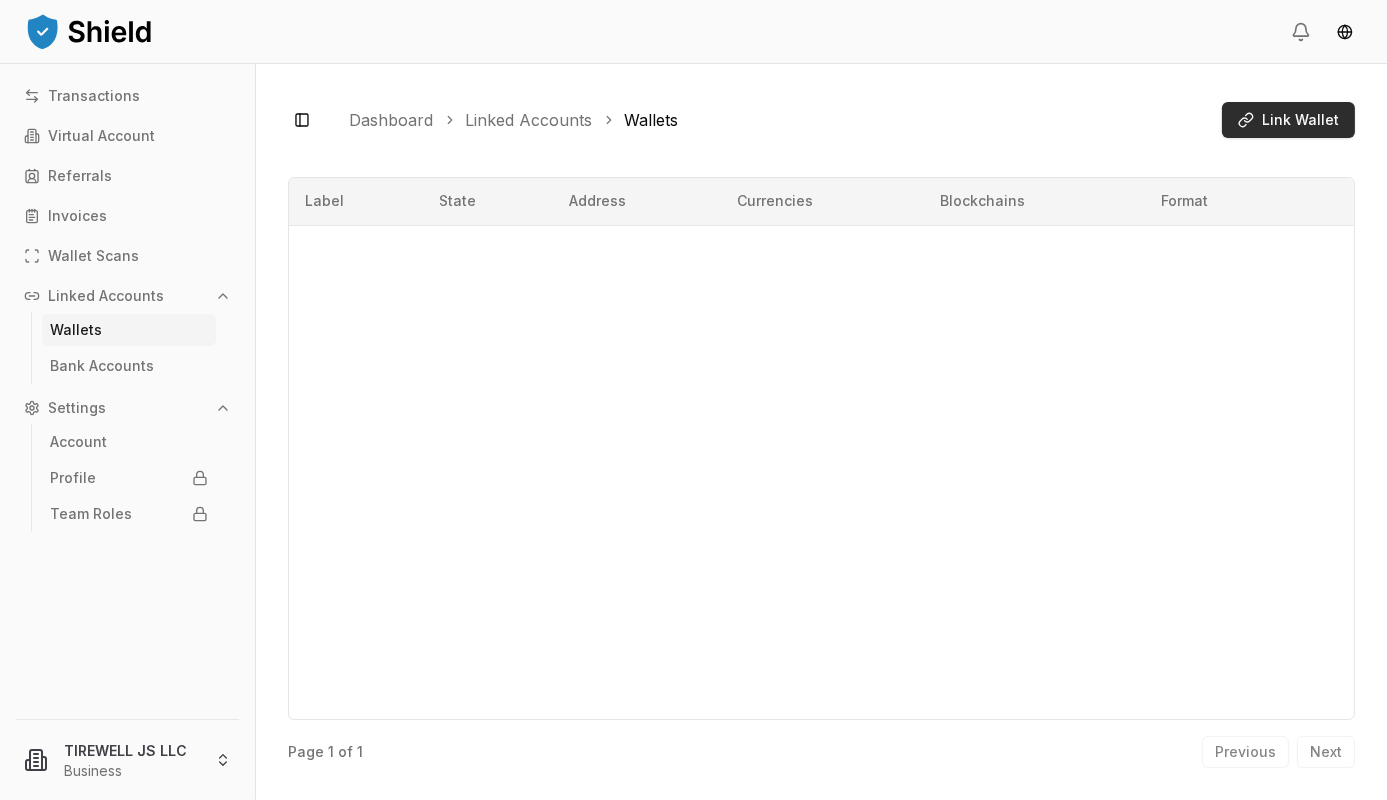 click on "Link Wallet" at bounding box center (1300, 120) 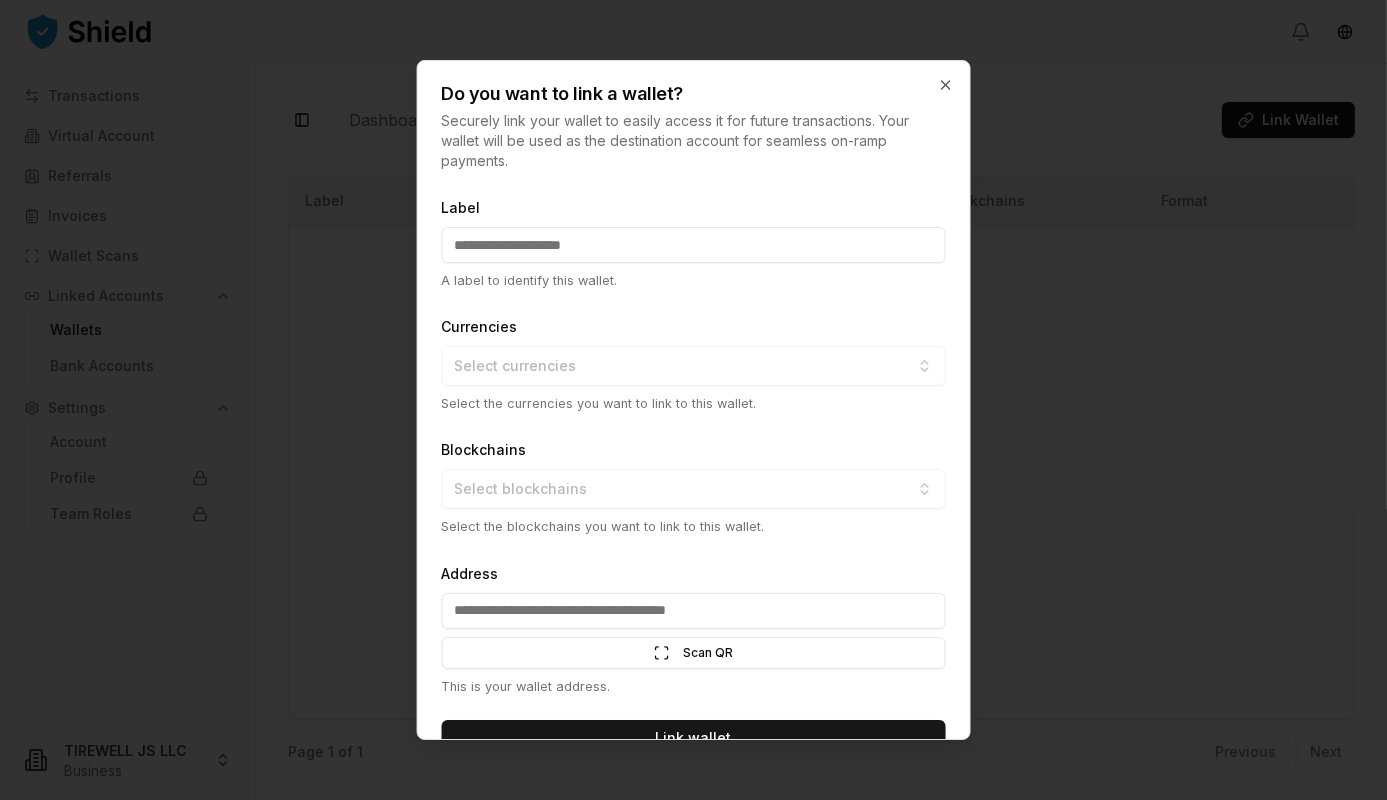 click on "Label" at bounding box center [693, 245] 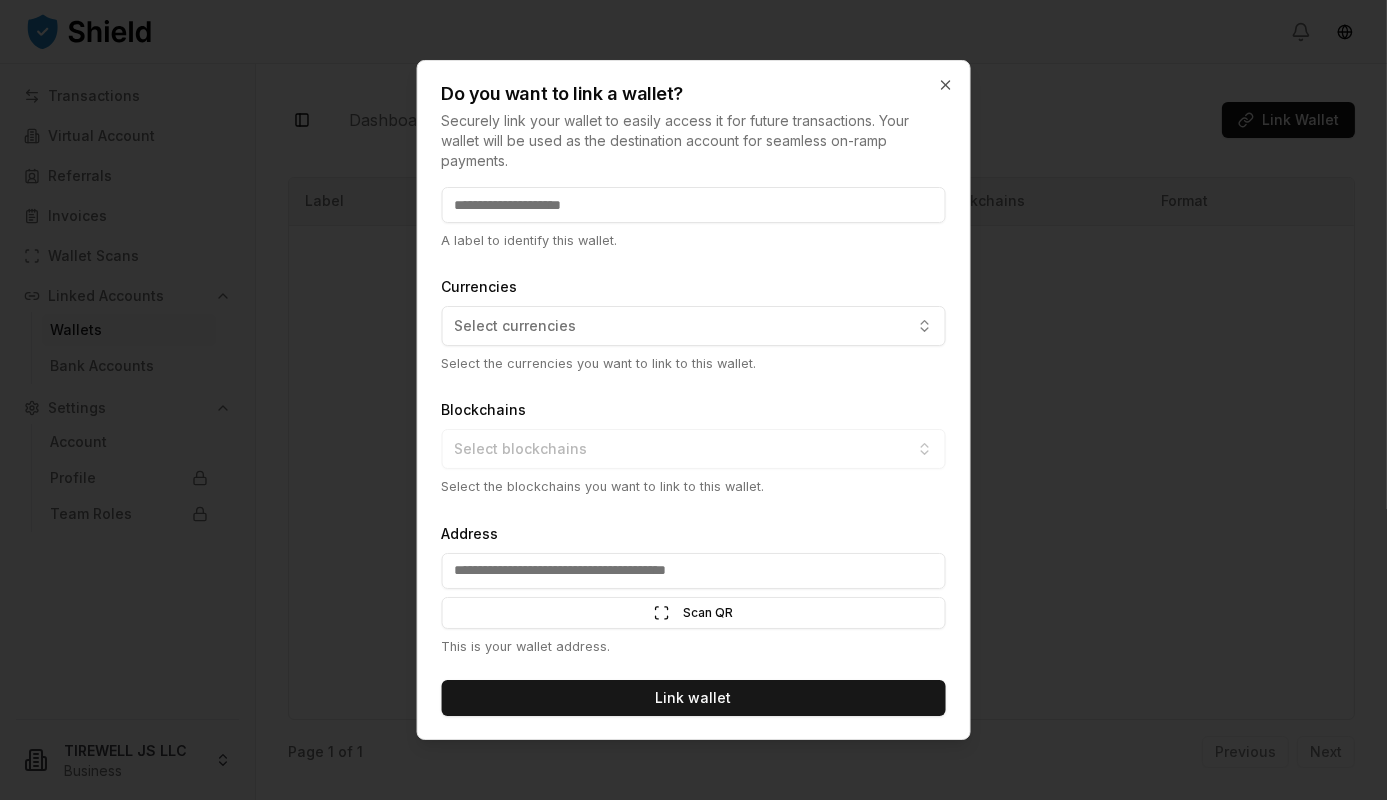 scroll, scrollTop: 0, scrollLeft: 0, axis: both 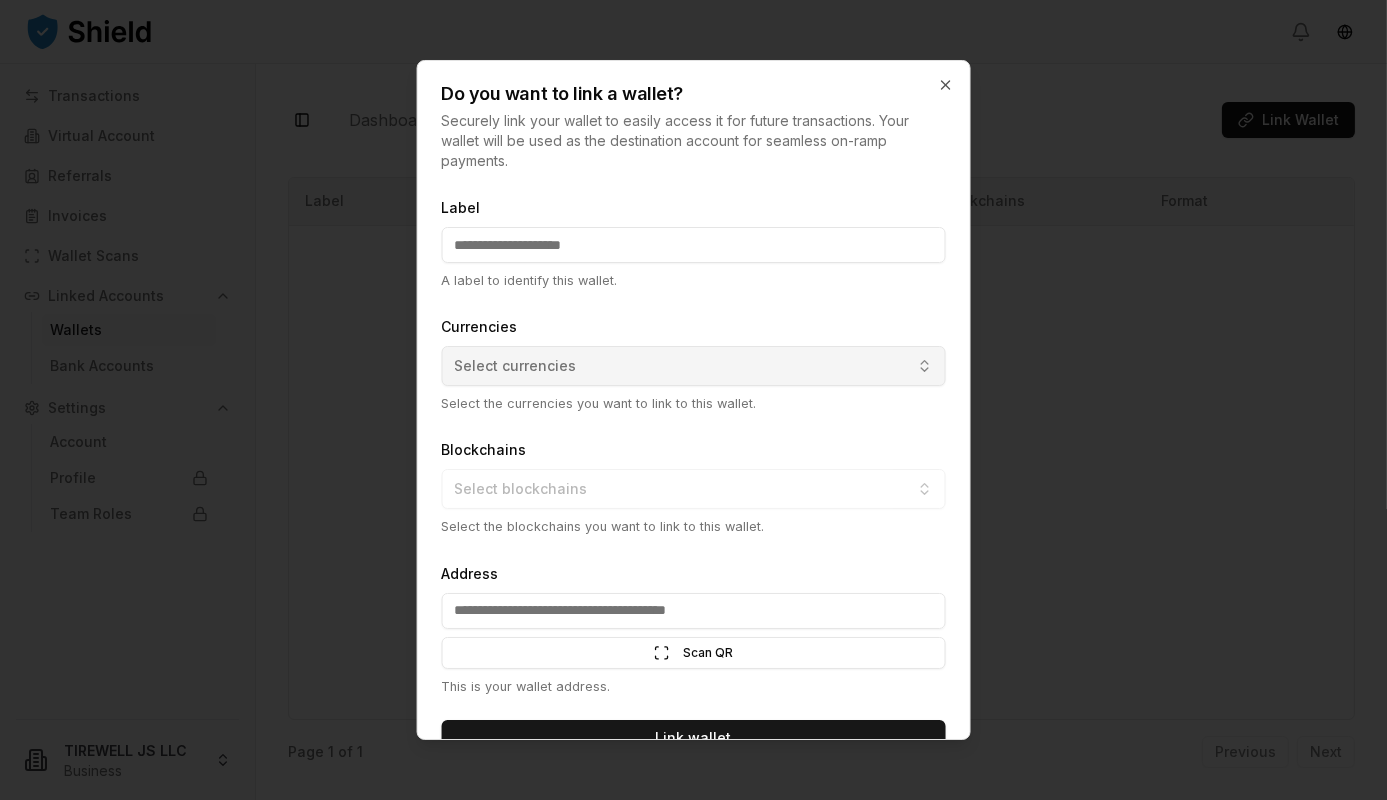 click on "Currencies Select currencies Select the currencies you want to link to this wallet." at bounding box center [693, 363] 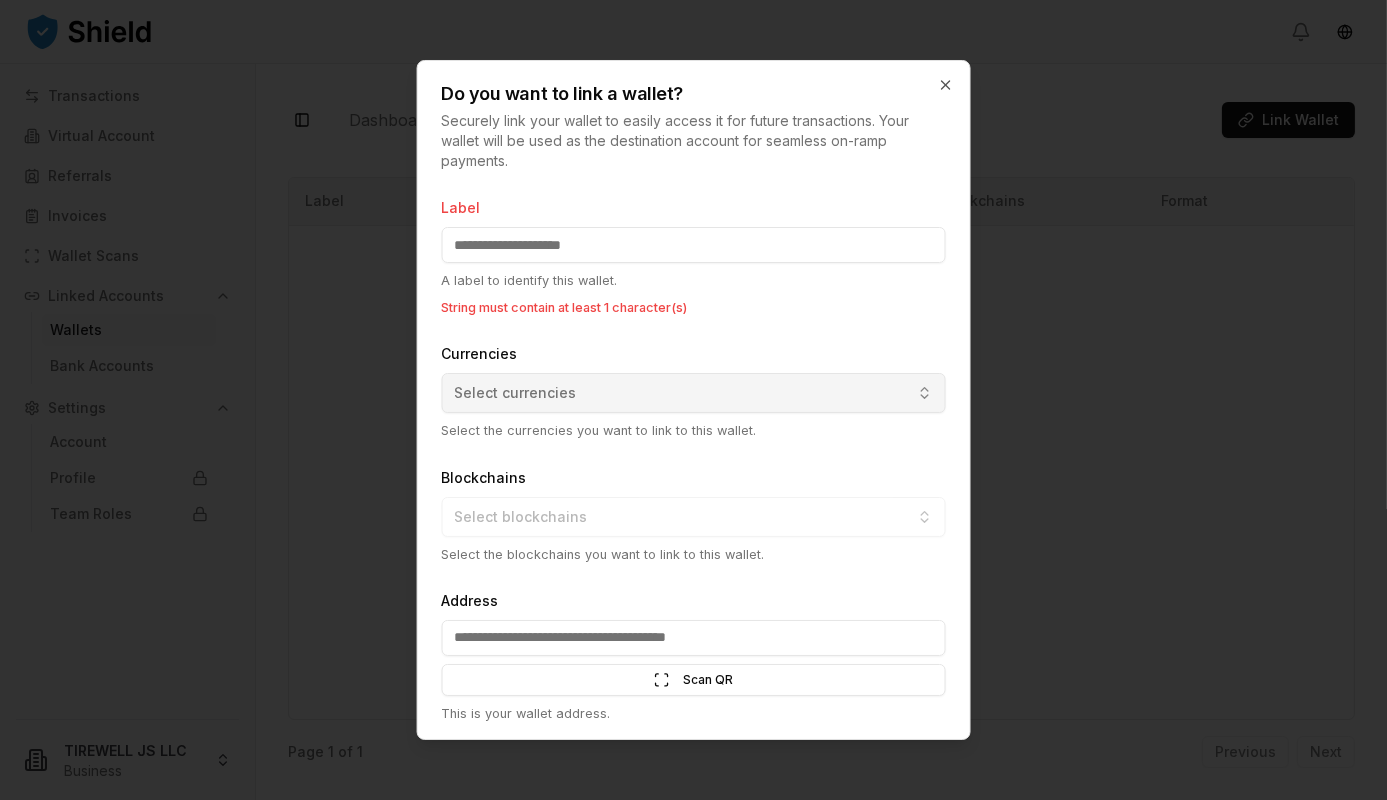click on "Select currencies" at bounding box center [515, 393] 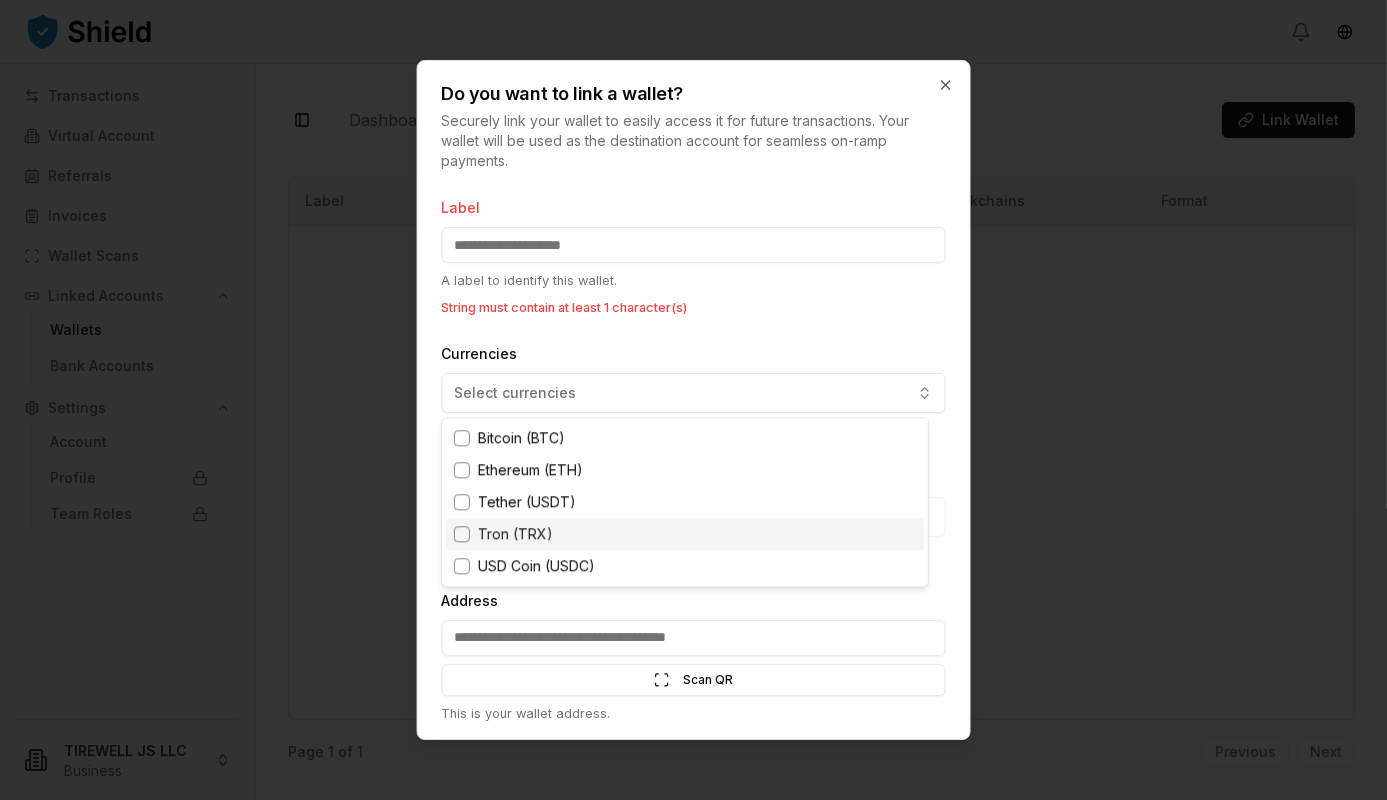 click on "Tron (TRX)" at bounding box center (515, 534) 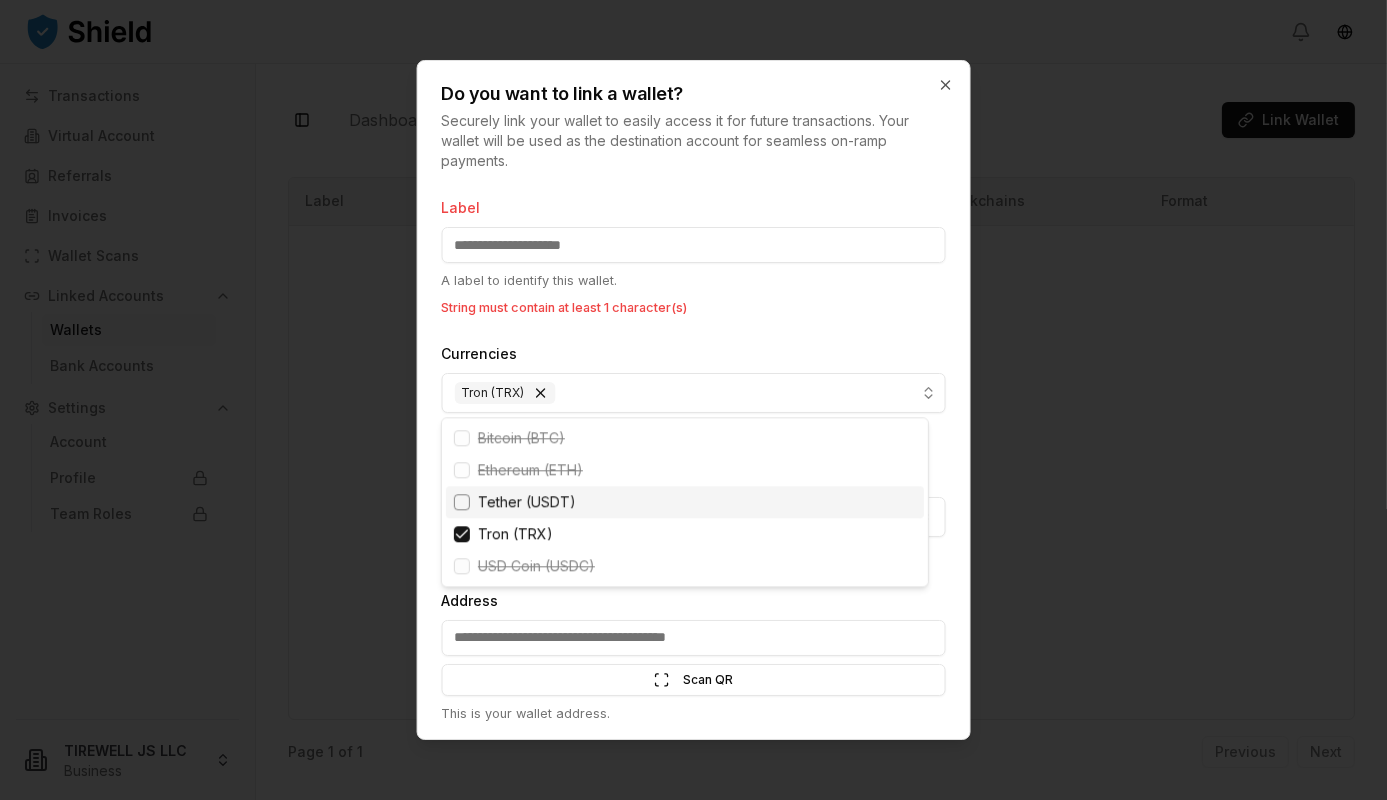 click on "Tether (USDT)" at bounding box center [527, 502] 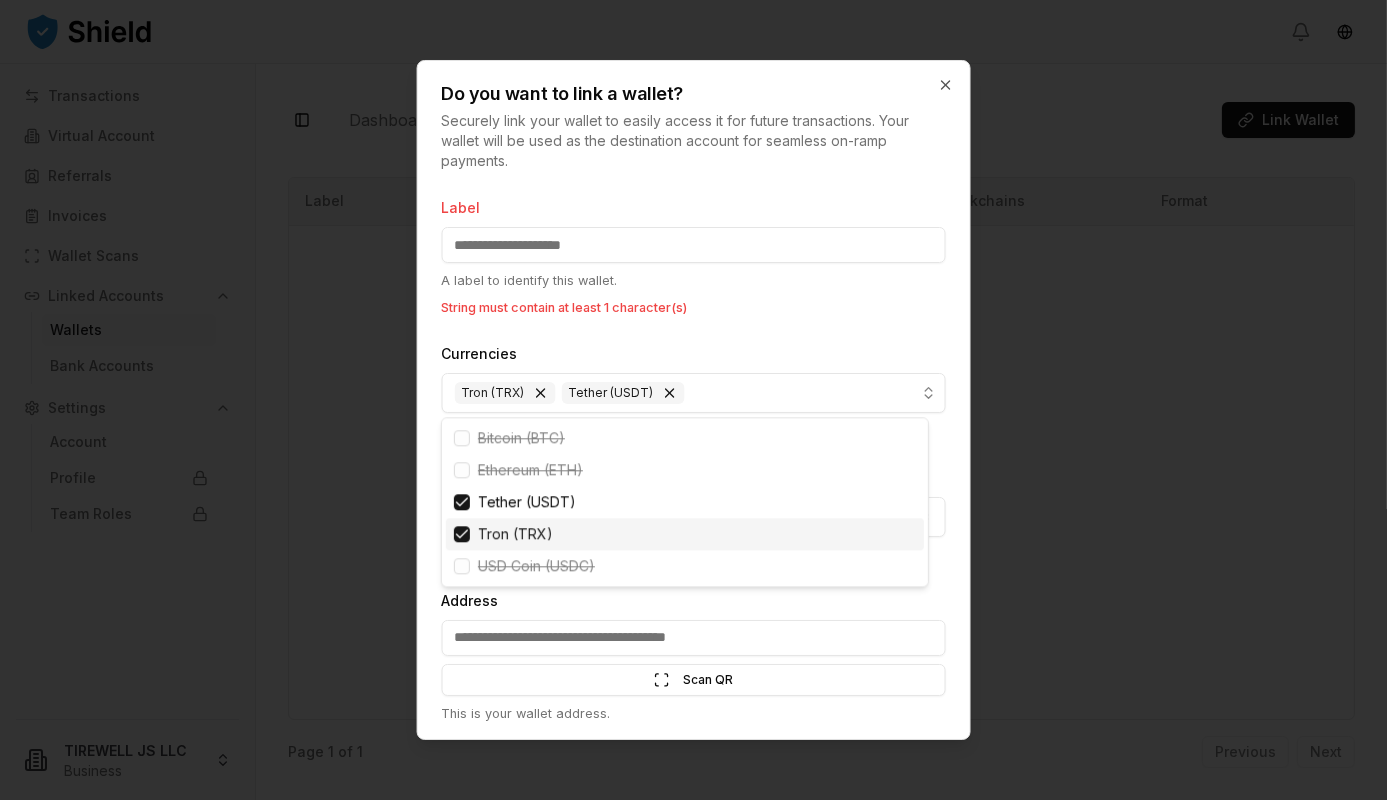 click on "Tron (TRX)" at bounding box center [515, 534] 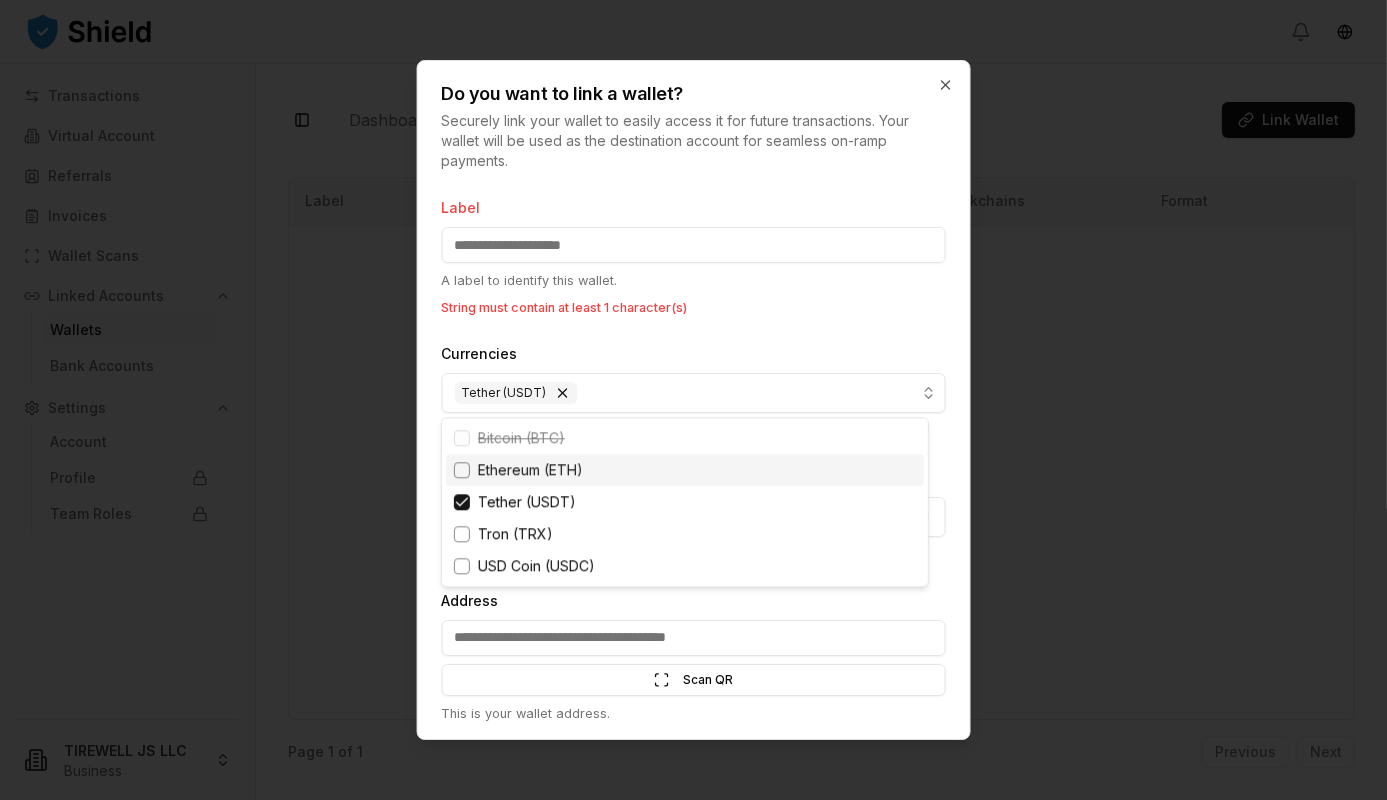 click at bounding box center [693, 400] 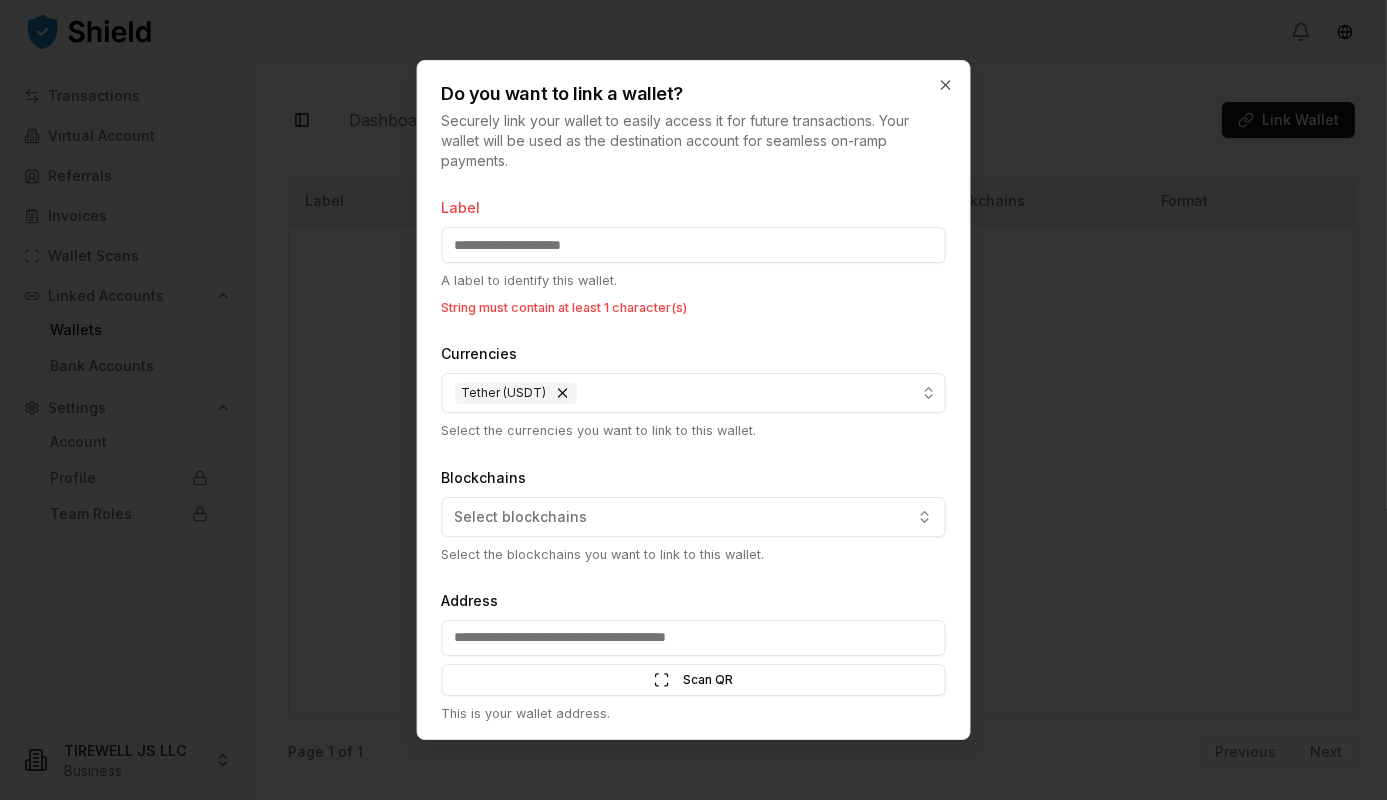 click on "Label" at bounding box center [693, 245] 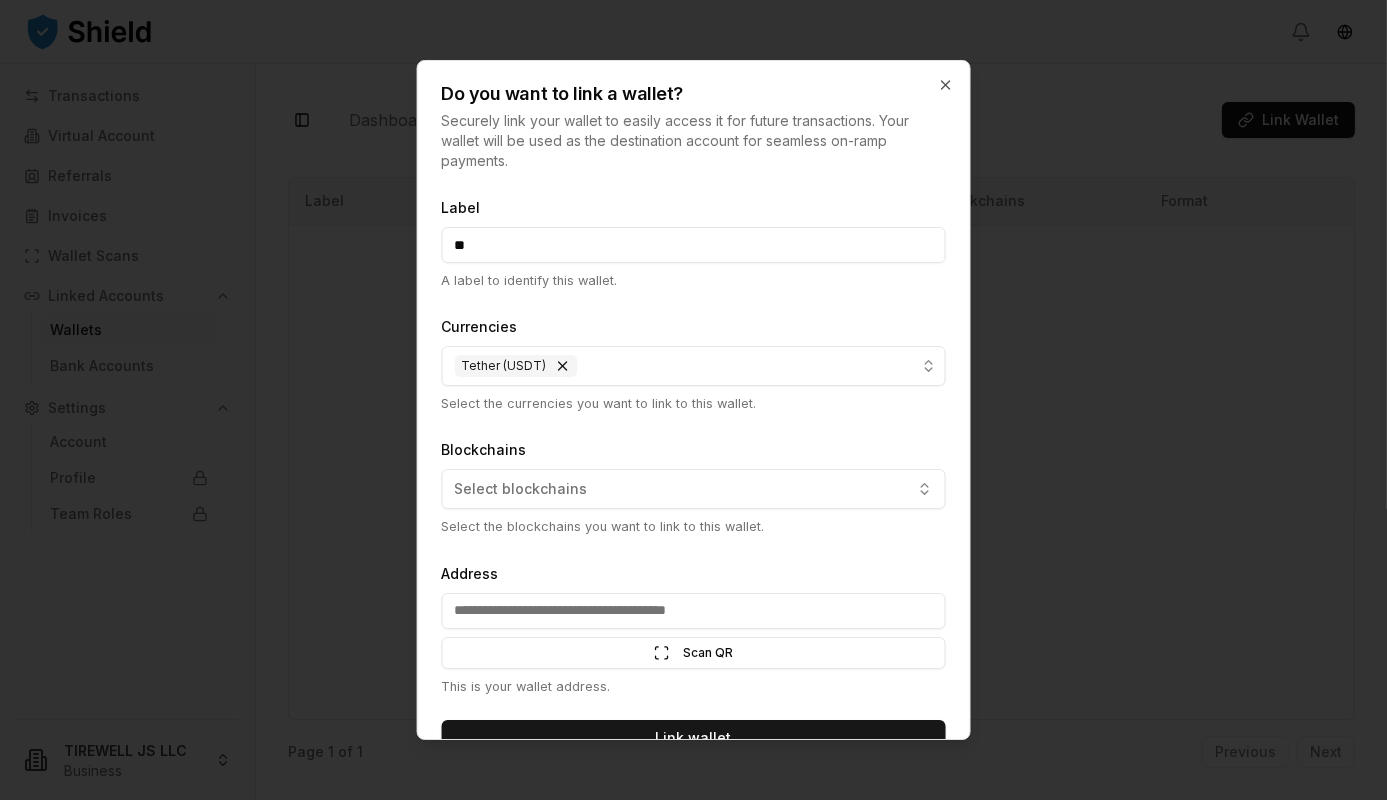 type on "*" 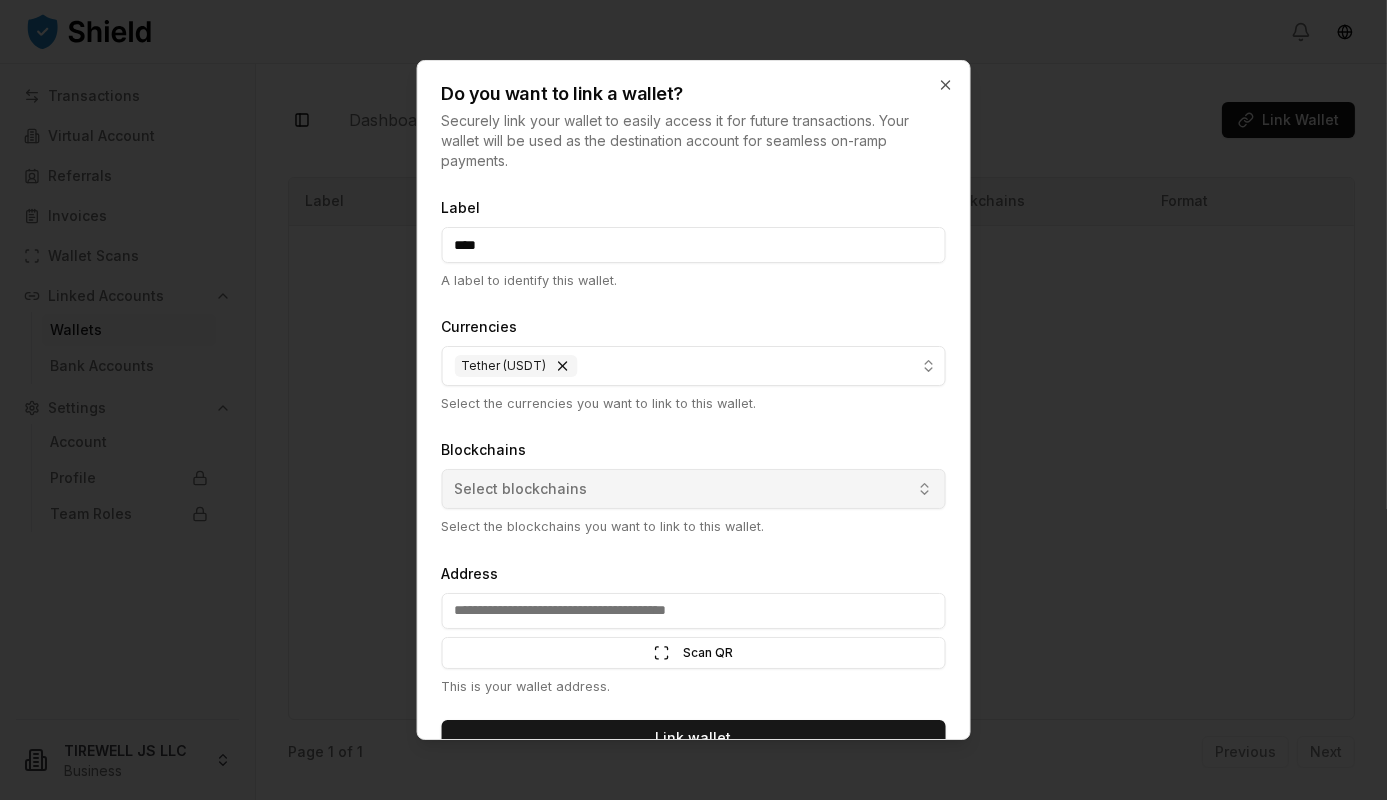 type on "****" 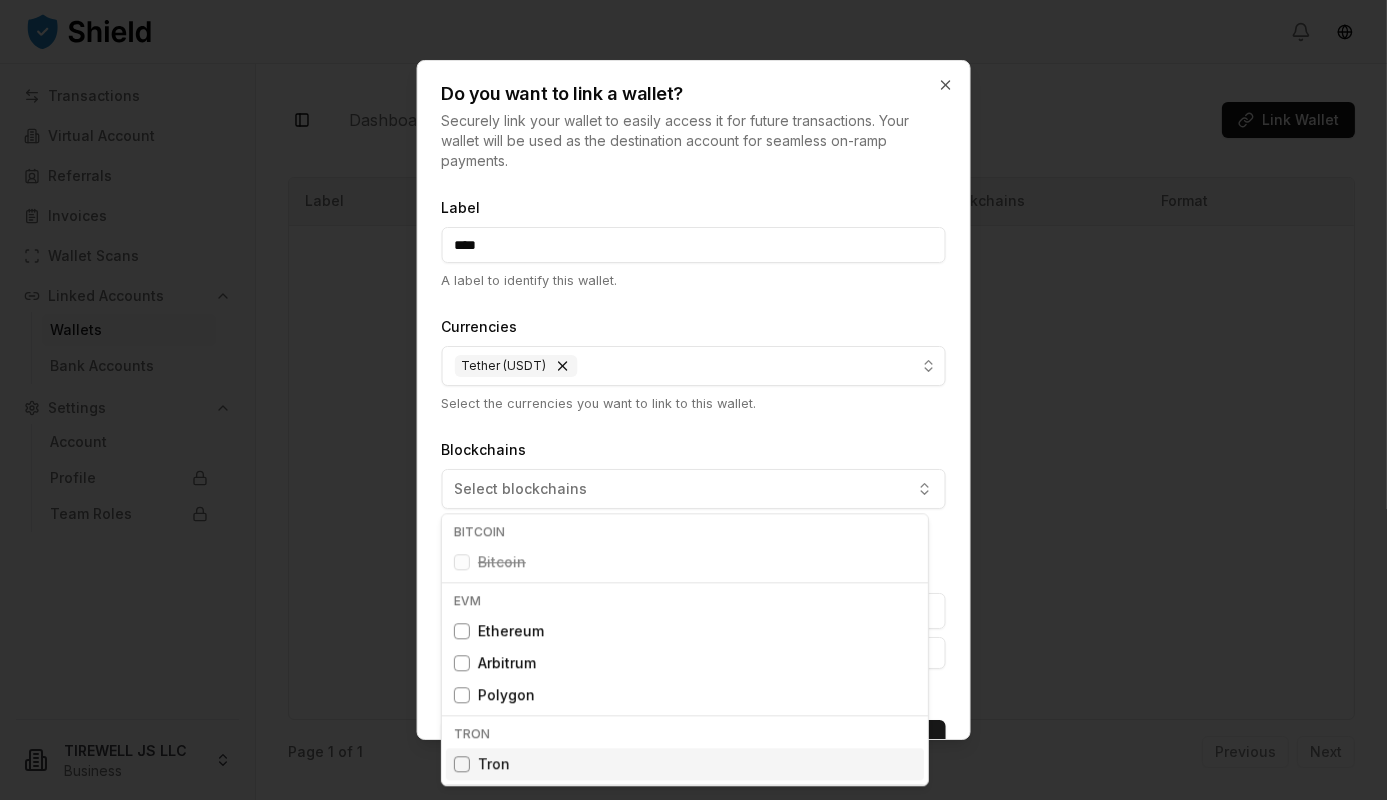 click on "Tron" at bounding box center [685, 764] 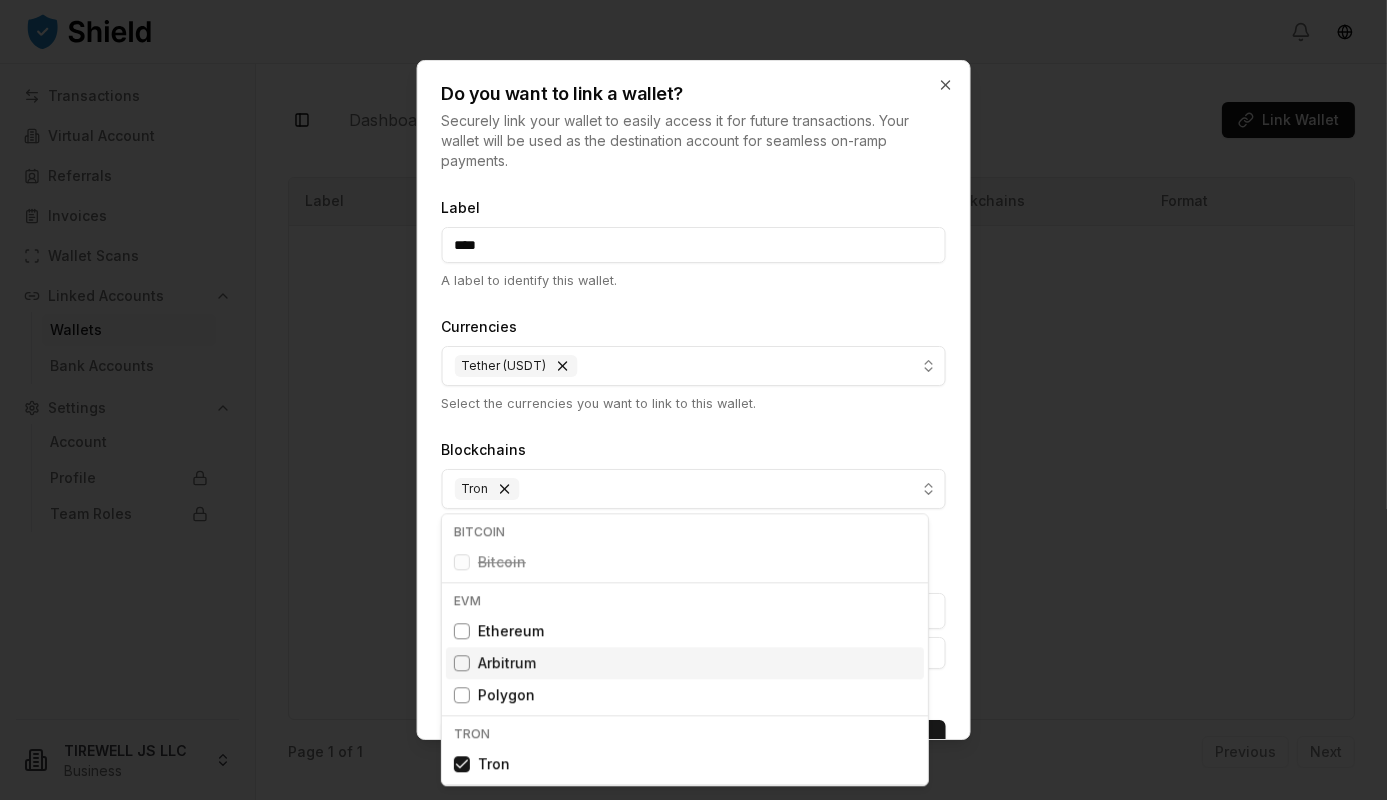 click at bounding box center (693, 400) 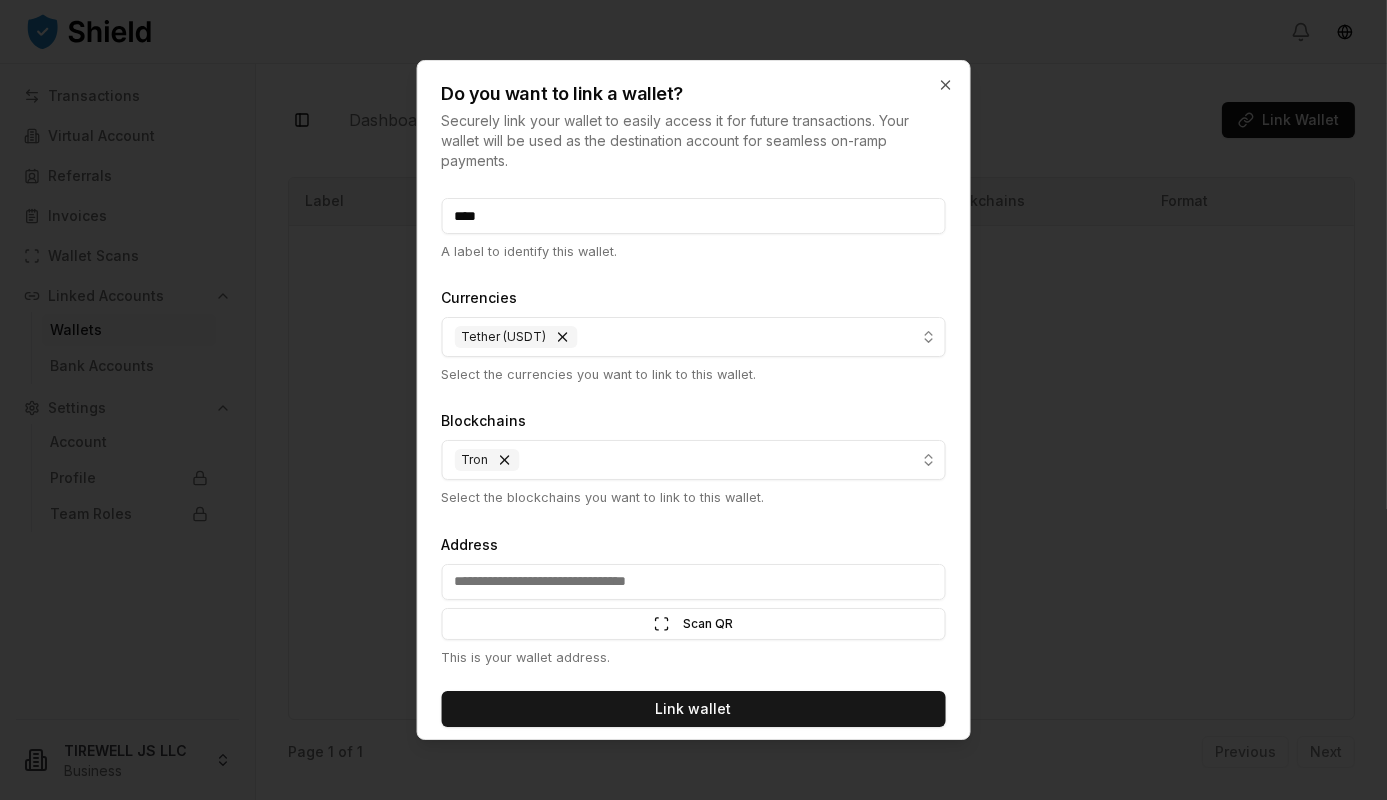 scroll, scrollTop: 40, scrollLeft: 0, axis: vertical 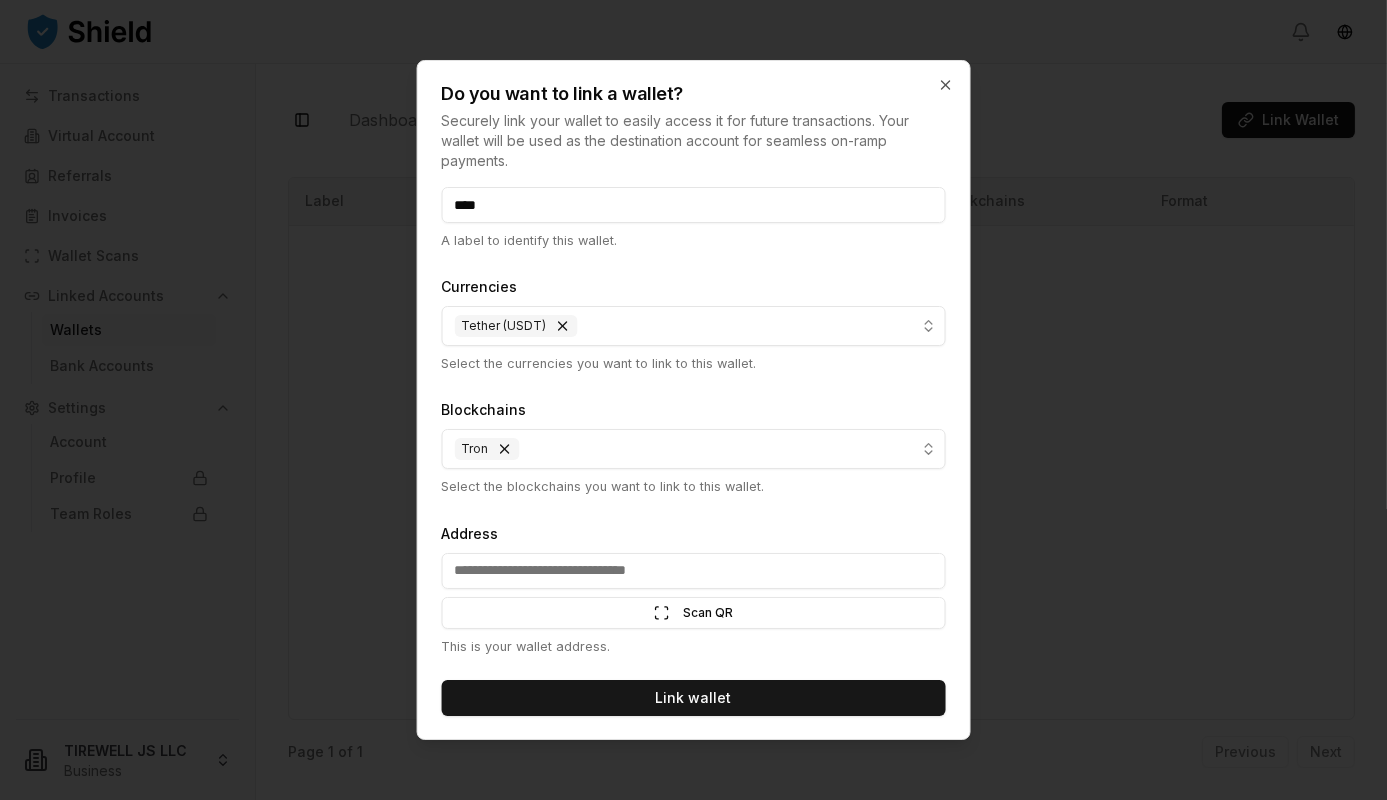 click on "Address" at bounding box center [693, 571] 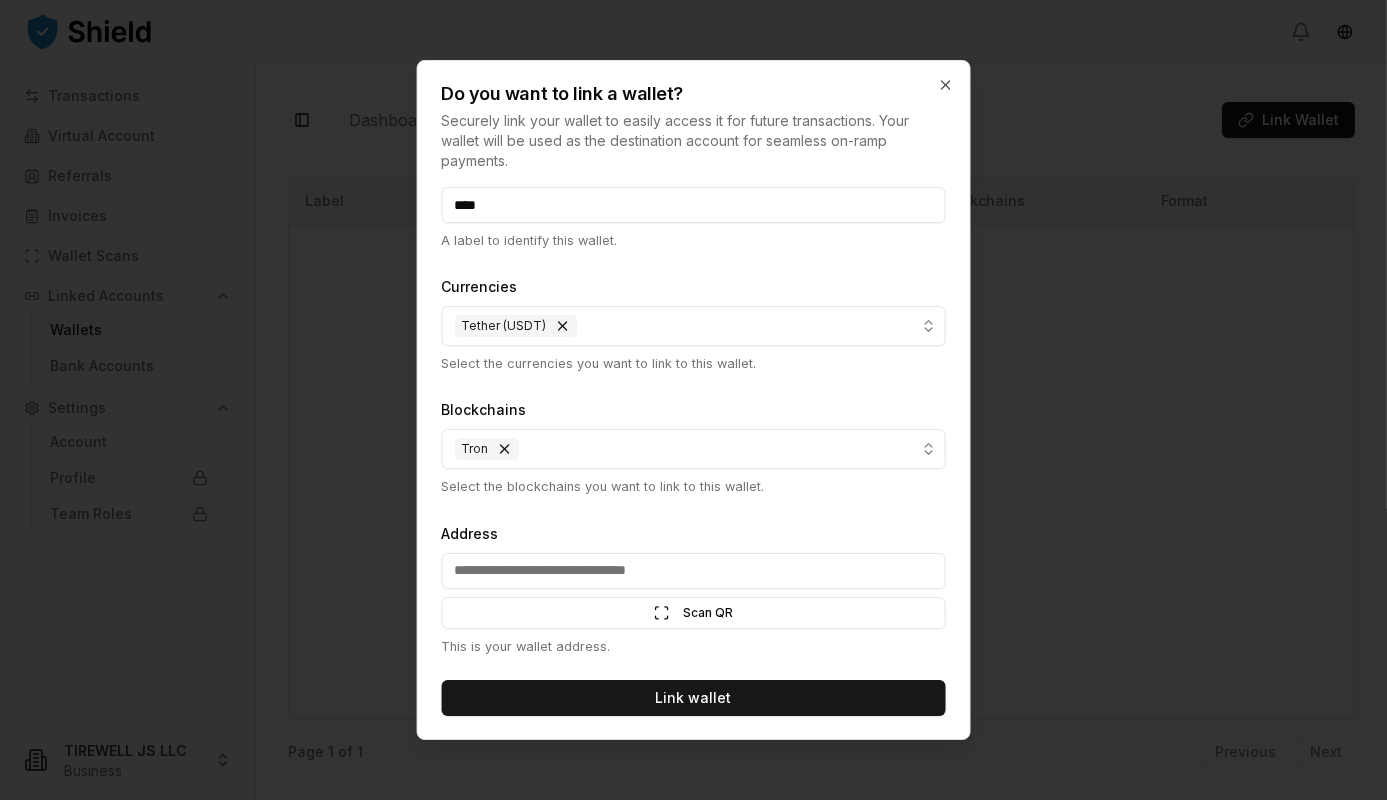 click on "Address" at bounding box center [693, 571] 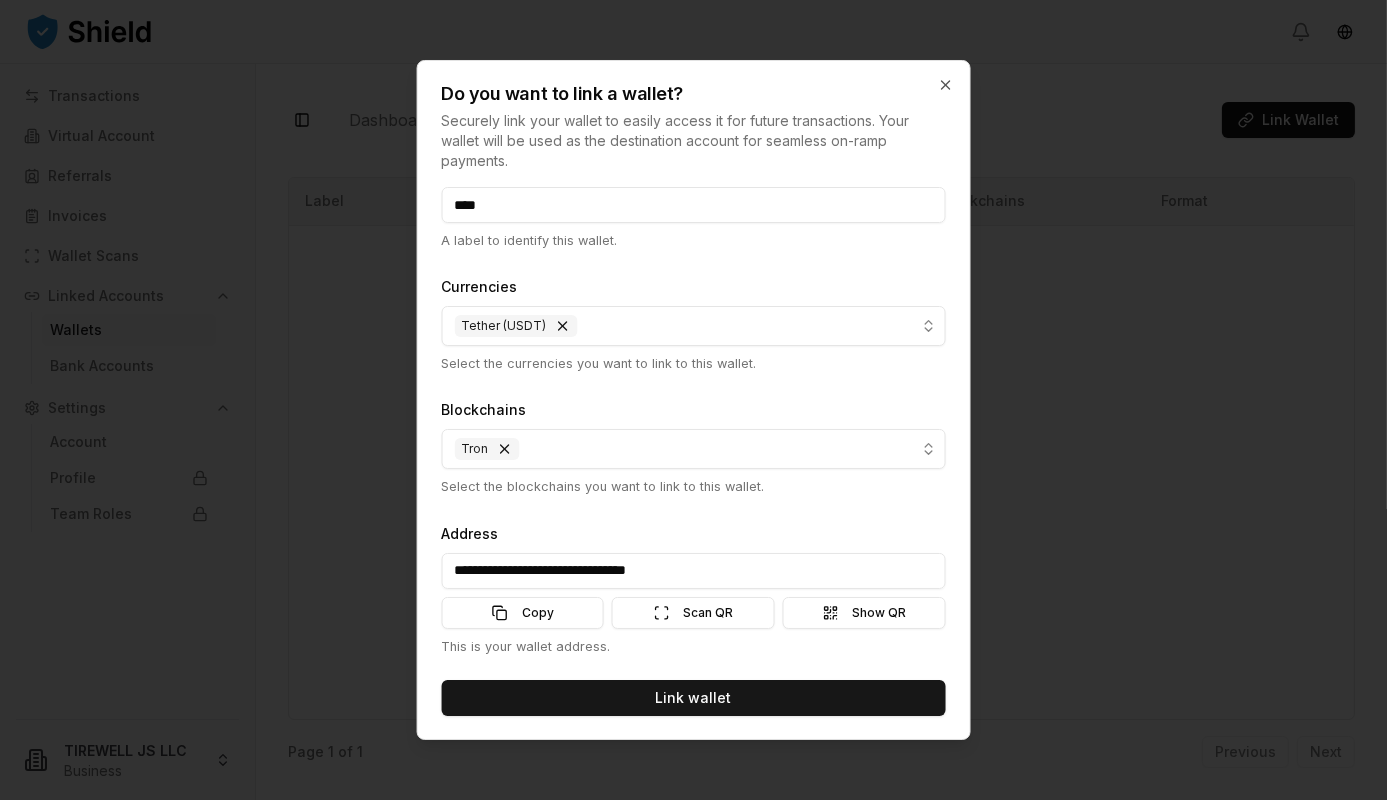type on "**********" 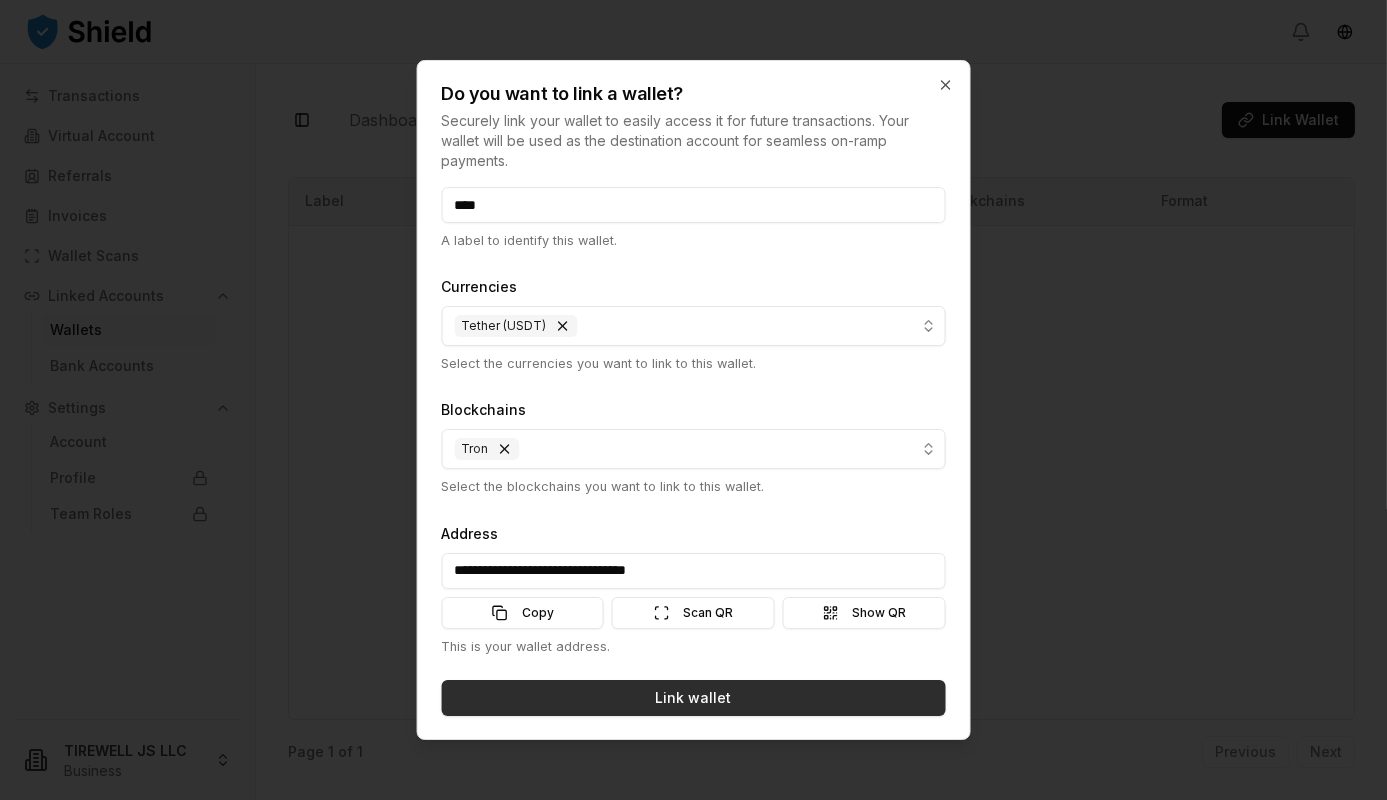 click on "Link wallet" at bounding box center (693, 698) 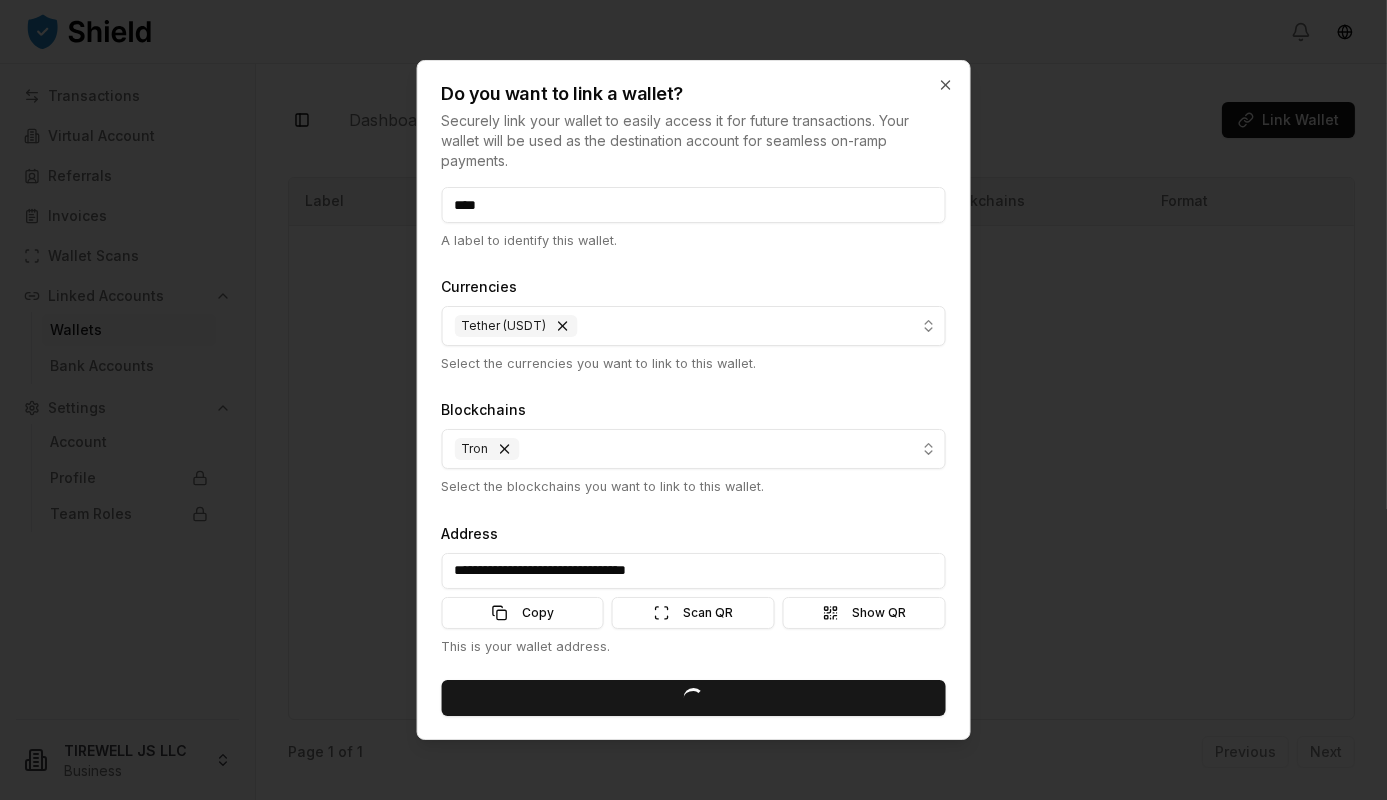 type 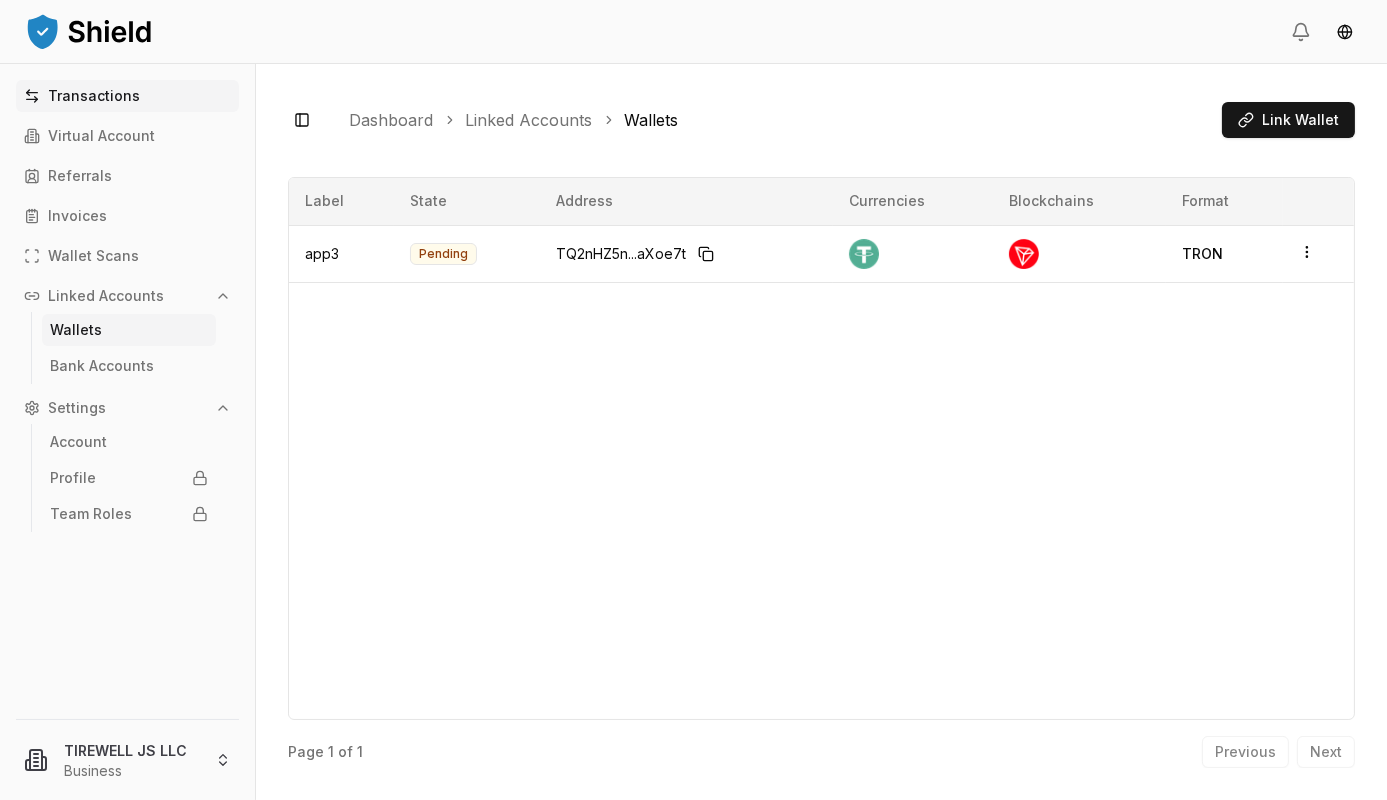 click on "Transactions" at bounding box center (94, 96) 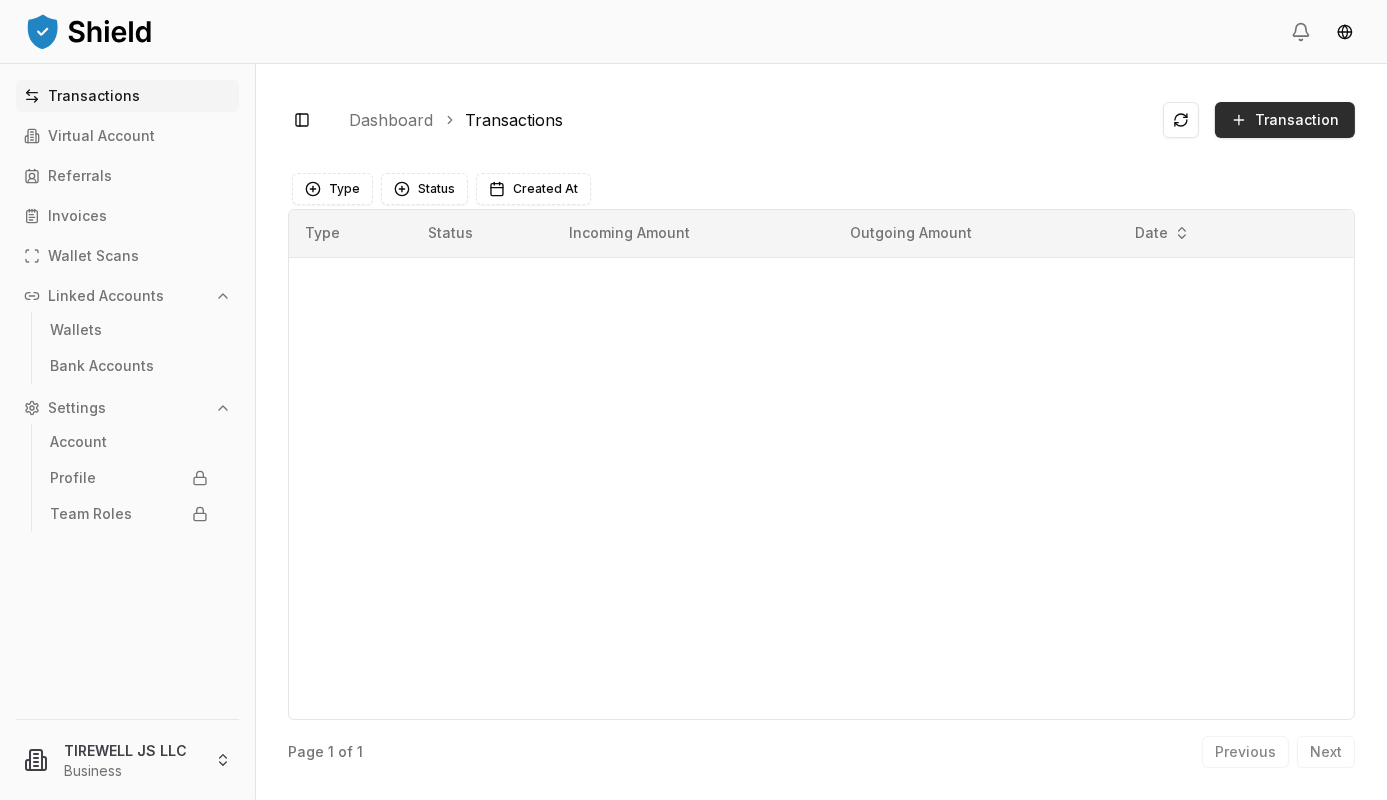 click on "Transaction" at bounding box center (1297, 120) 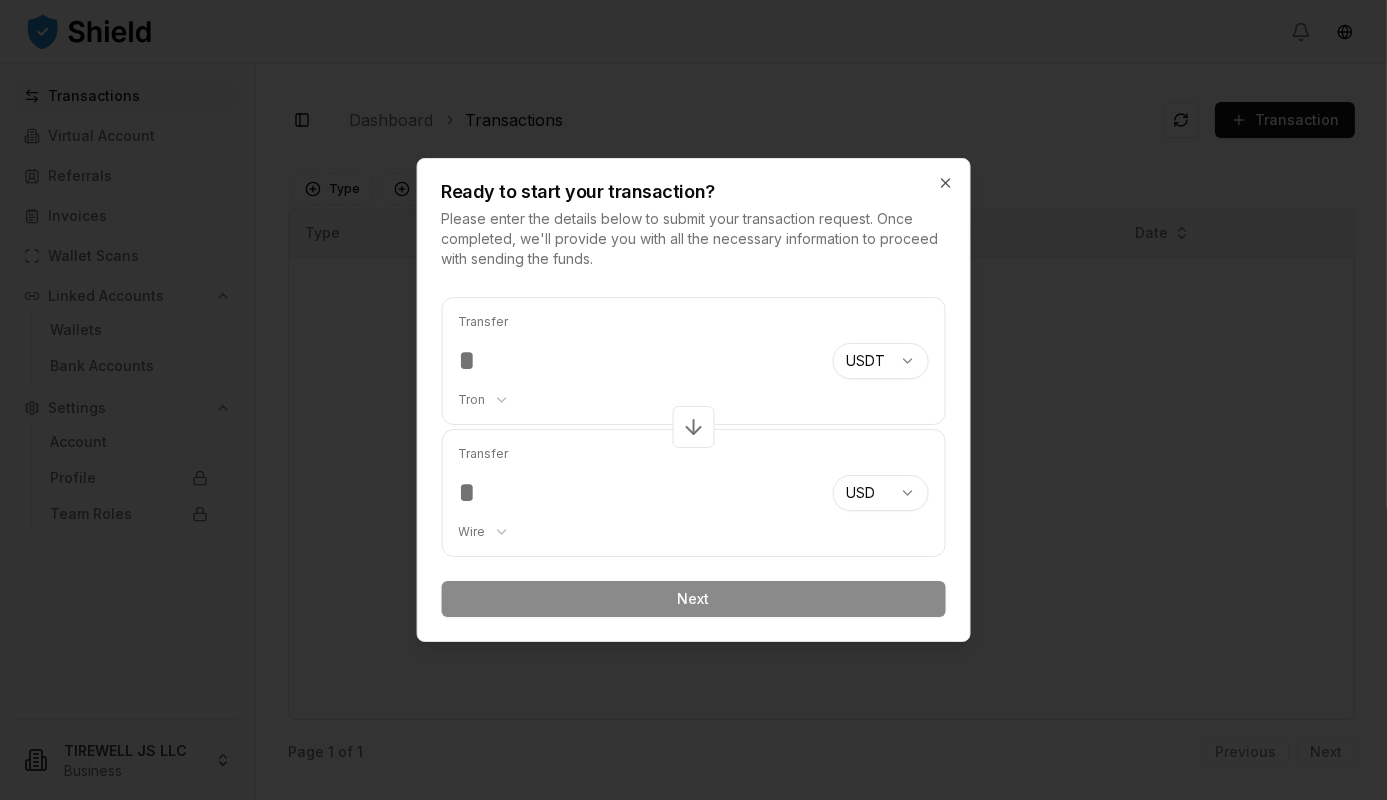 click on "Transactions Virtual Account Referrals Invoices Wallet Scans Linked Accounts Wallets Bank Accounts Settings Account Profile Team Roles TIREWELL JS LLC Business Toggle Sidebar Dashboard Transactions Transaction Something went wrong. Please try again later. Type Status Created At Type Status Incoming Amount Outgoing Amount Date Page 1 of 1 Previous Next Ready to start your transaction? Please enter the details below to submit your transaction request. Once completed, we'll provide you with all the necessary information to proceed with sending the funds. Transfer Tron ******** ******** **** ******* USDT *** *** *** *** **** **** Transfer Wire *** **** USD *** Next Close" at bounding box center [693, 400] 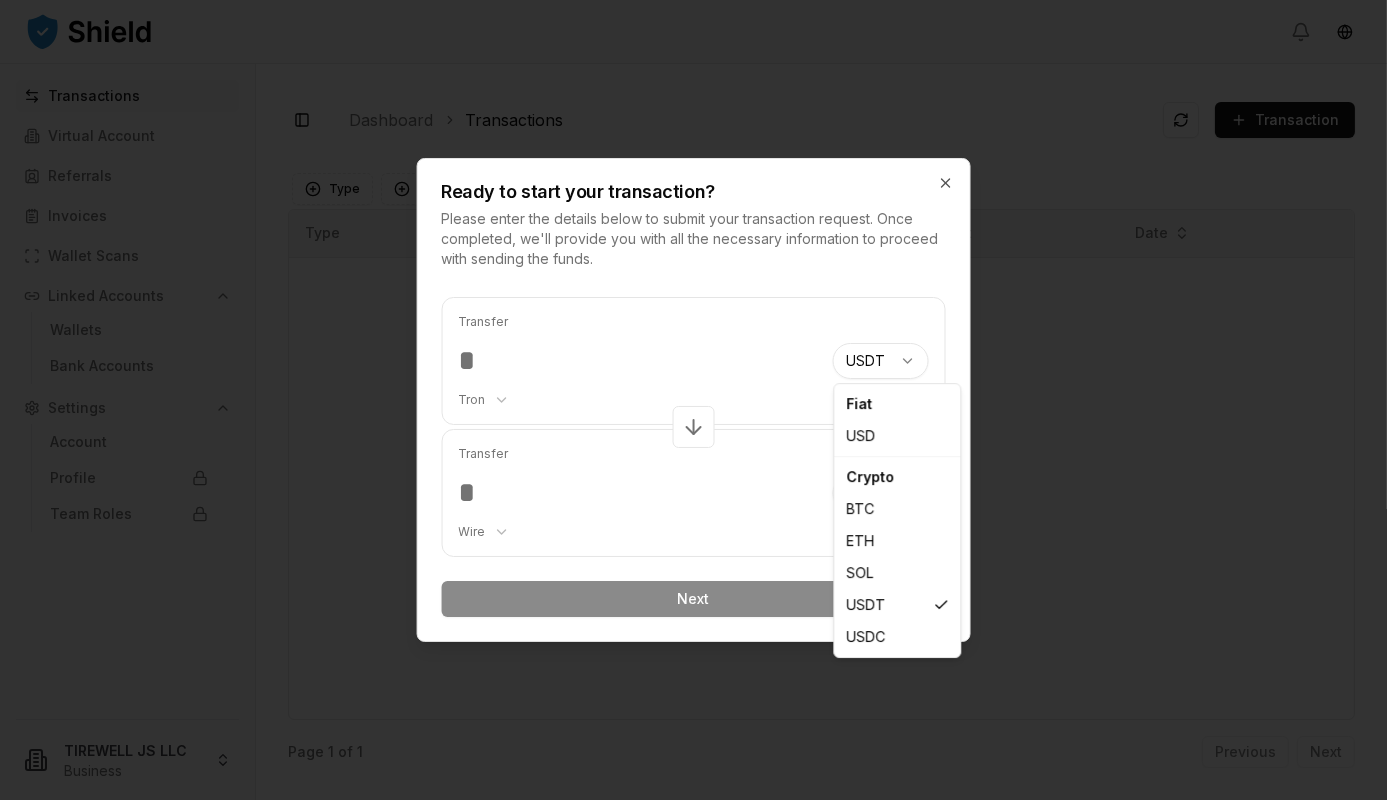 select on "***" 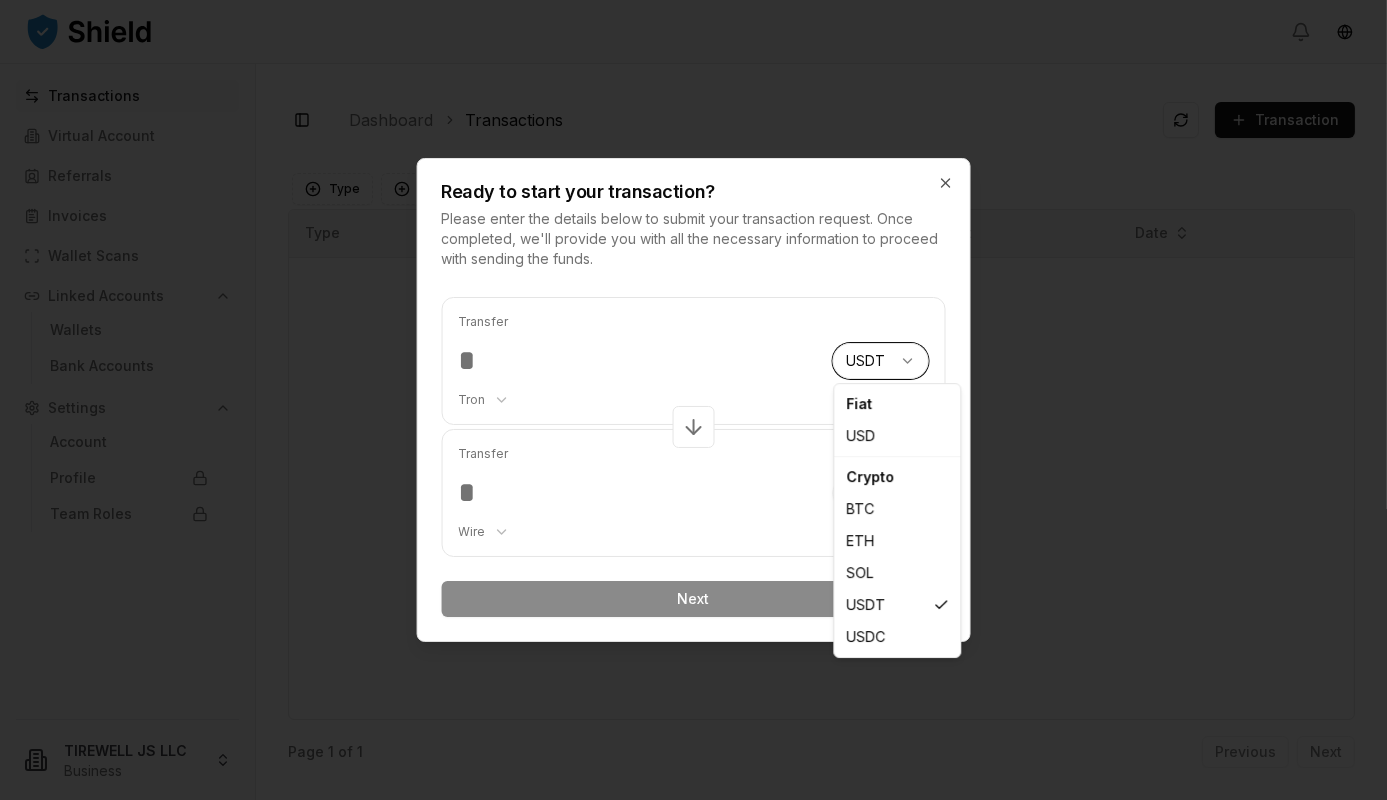 select on "****" 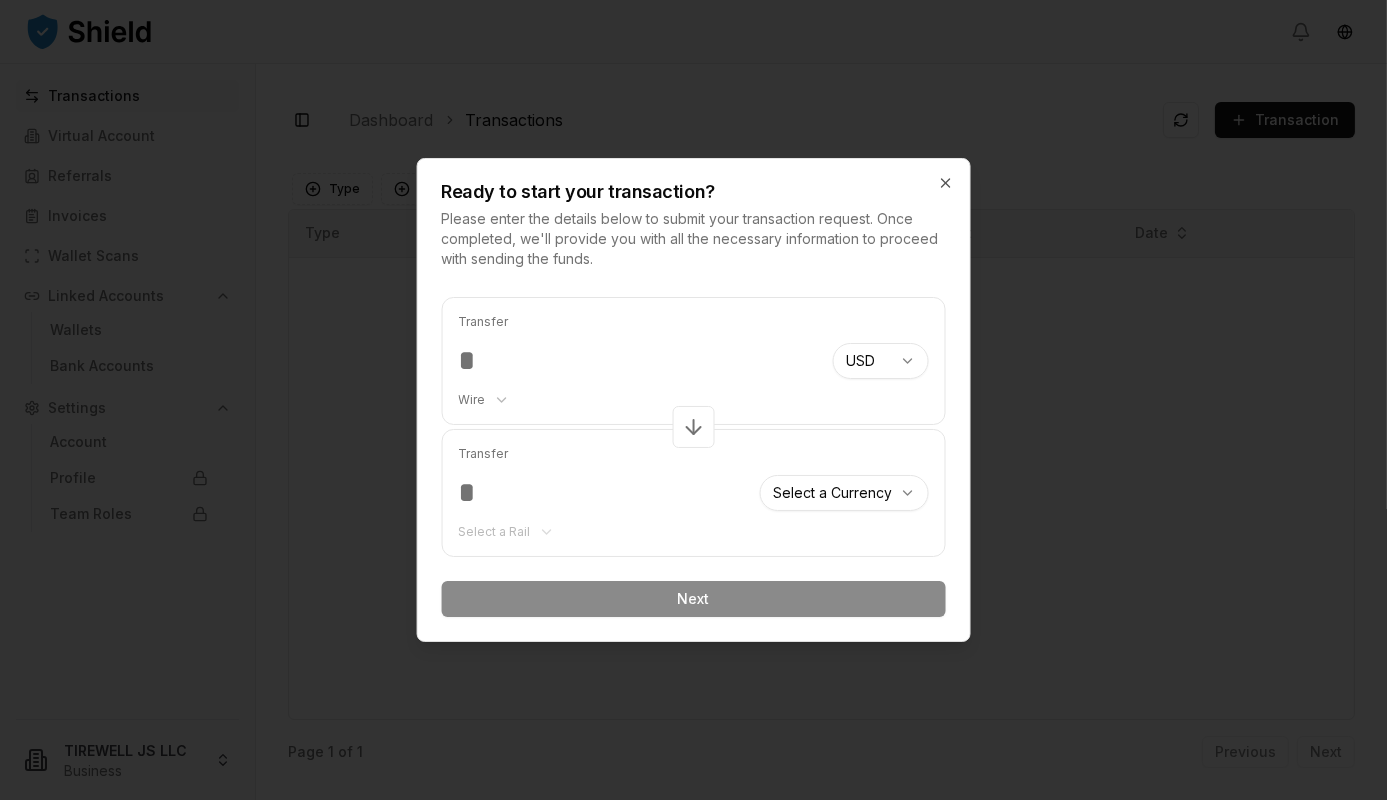 click at bounding box center (601, 493) 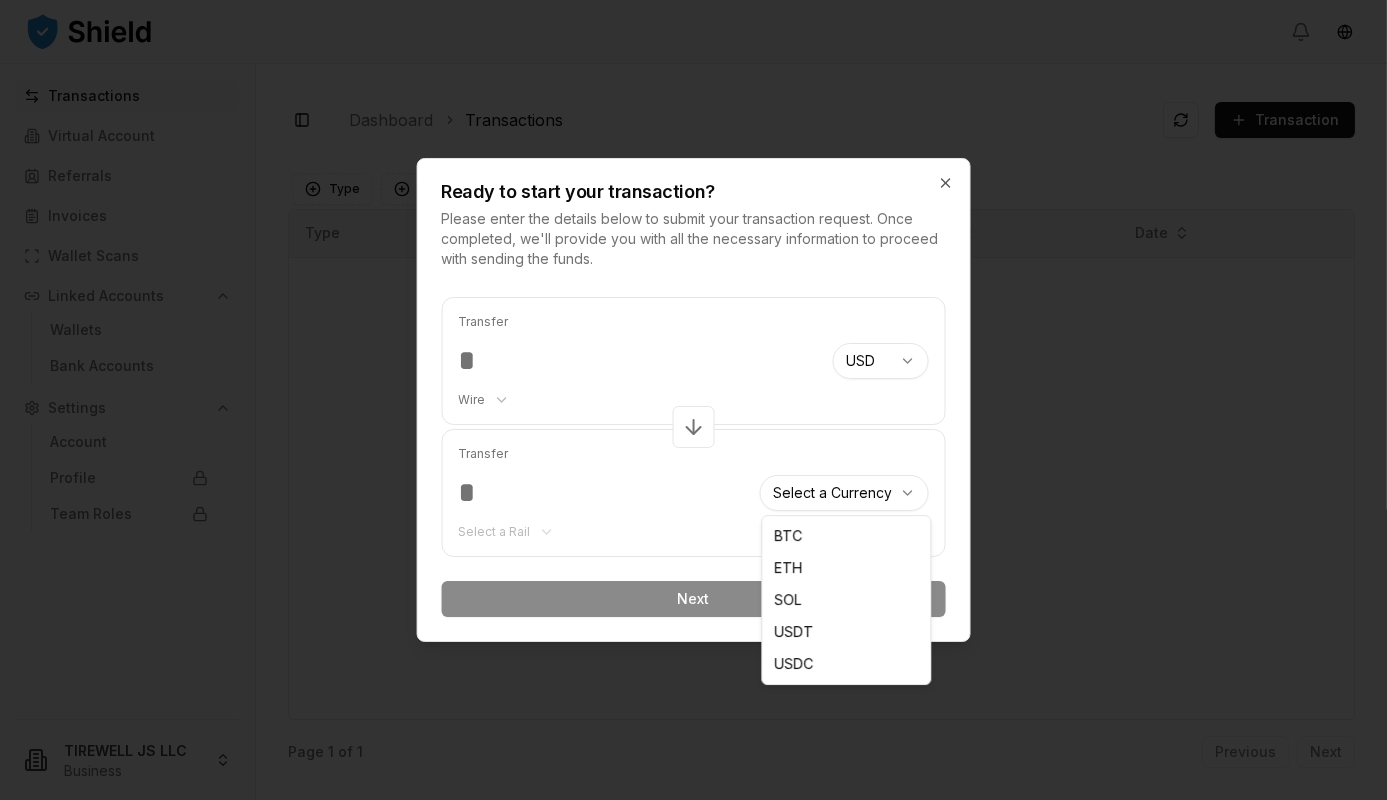 select on "****" 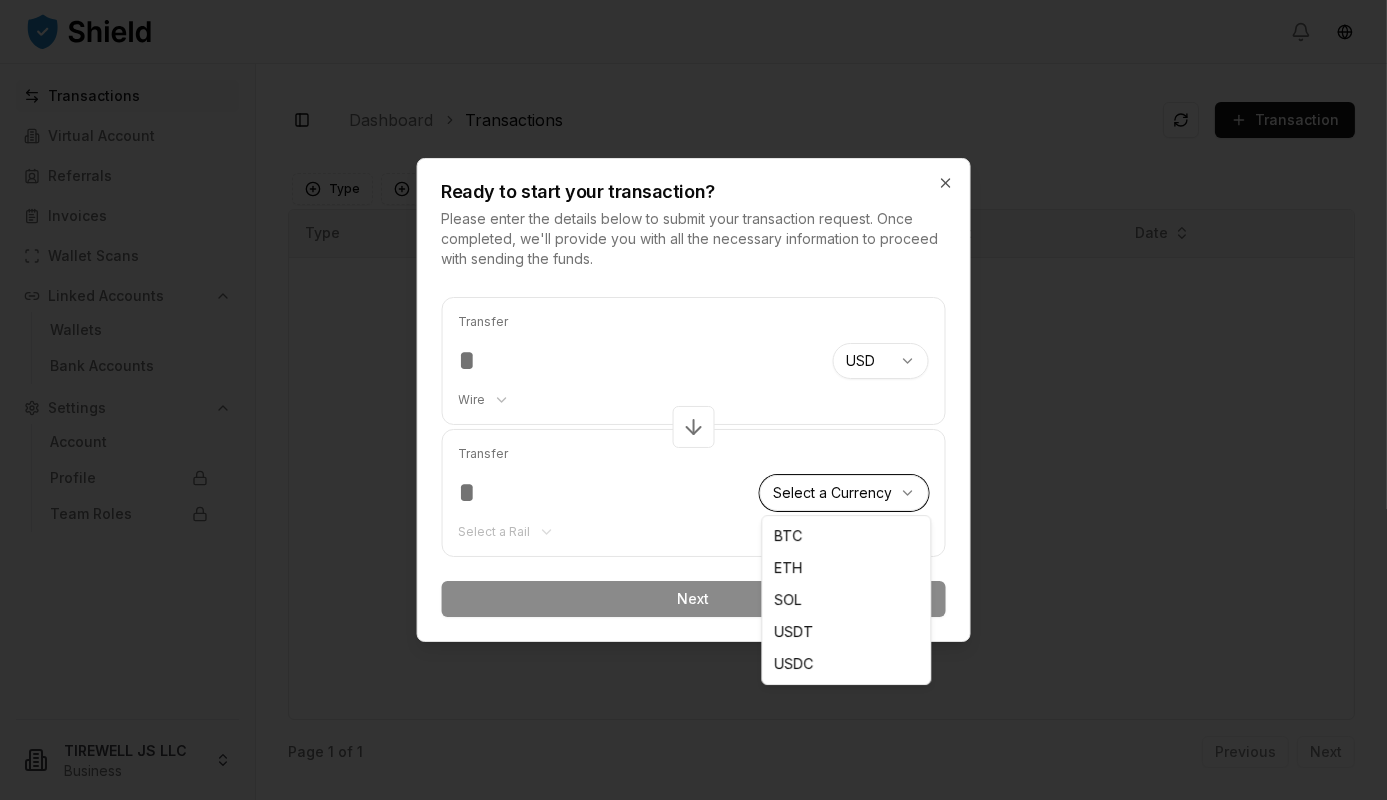 select on "****" 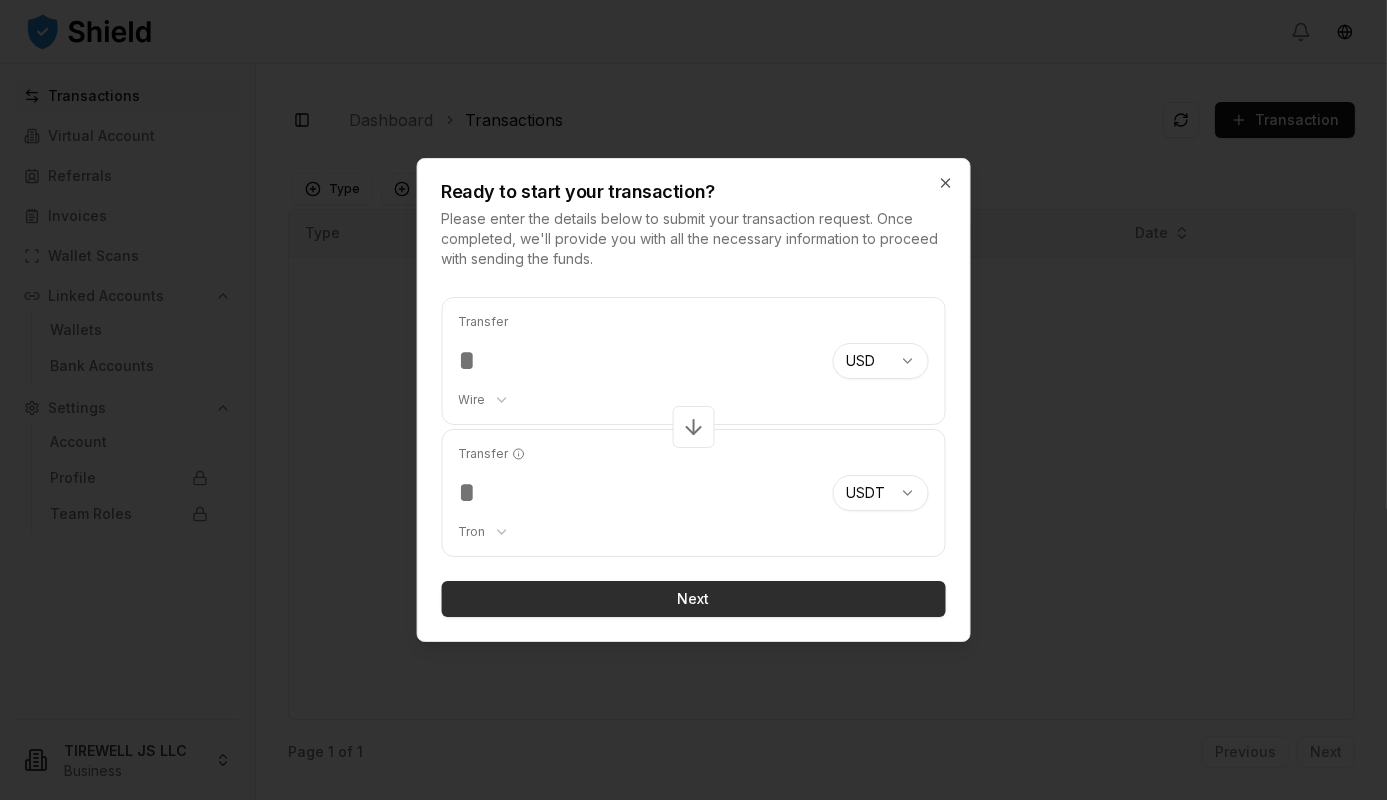 click on "Next" at bounding box center [693, 599] 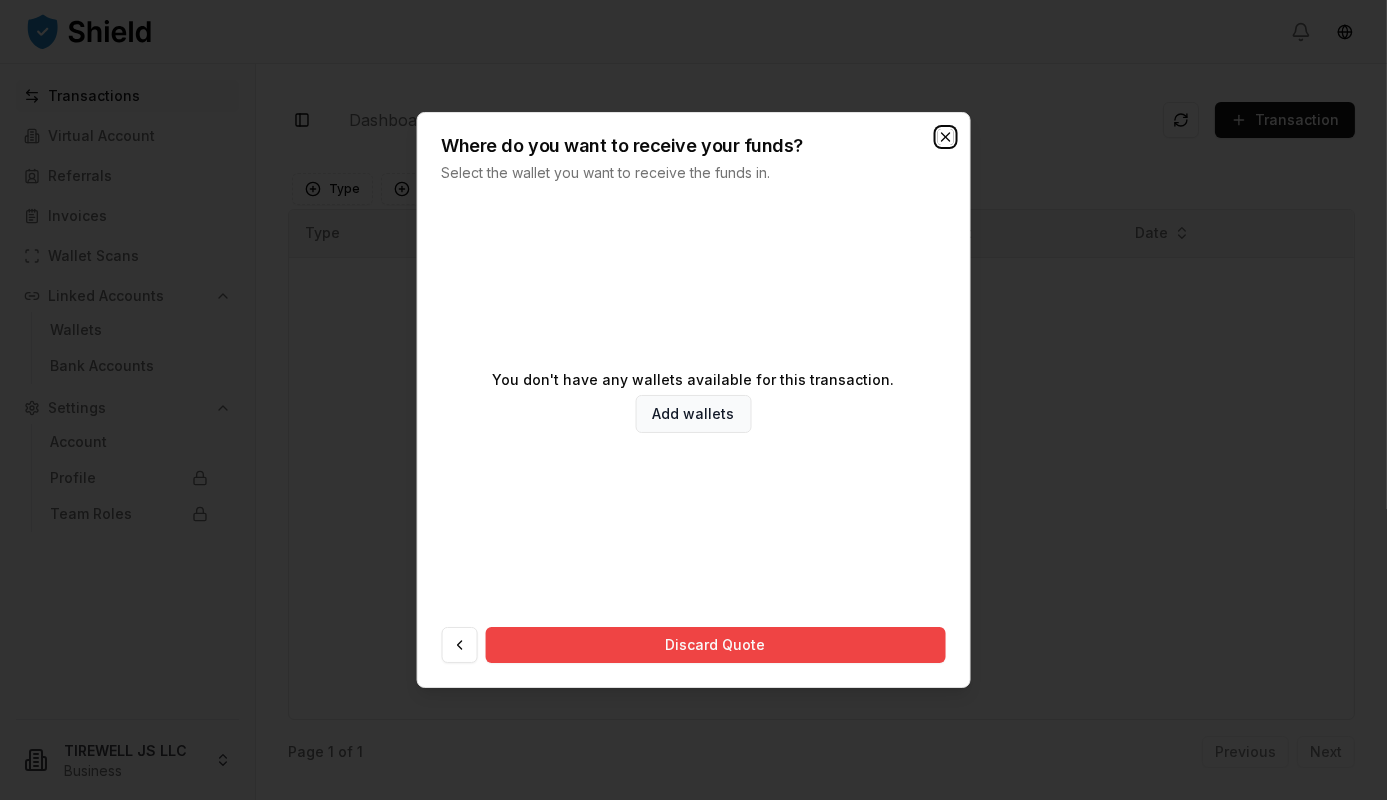 click 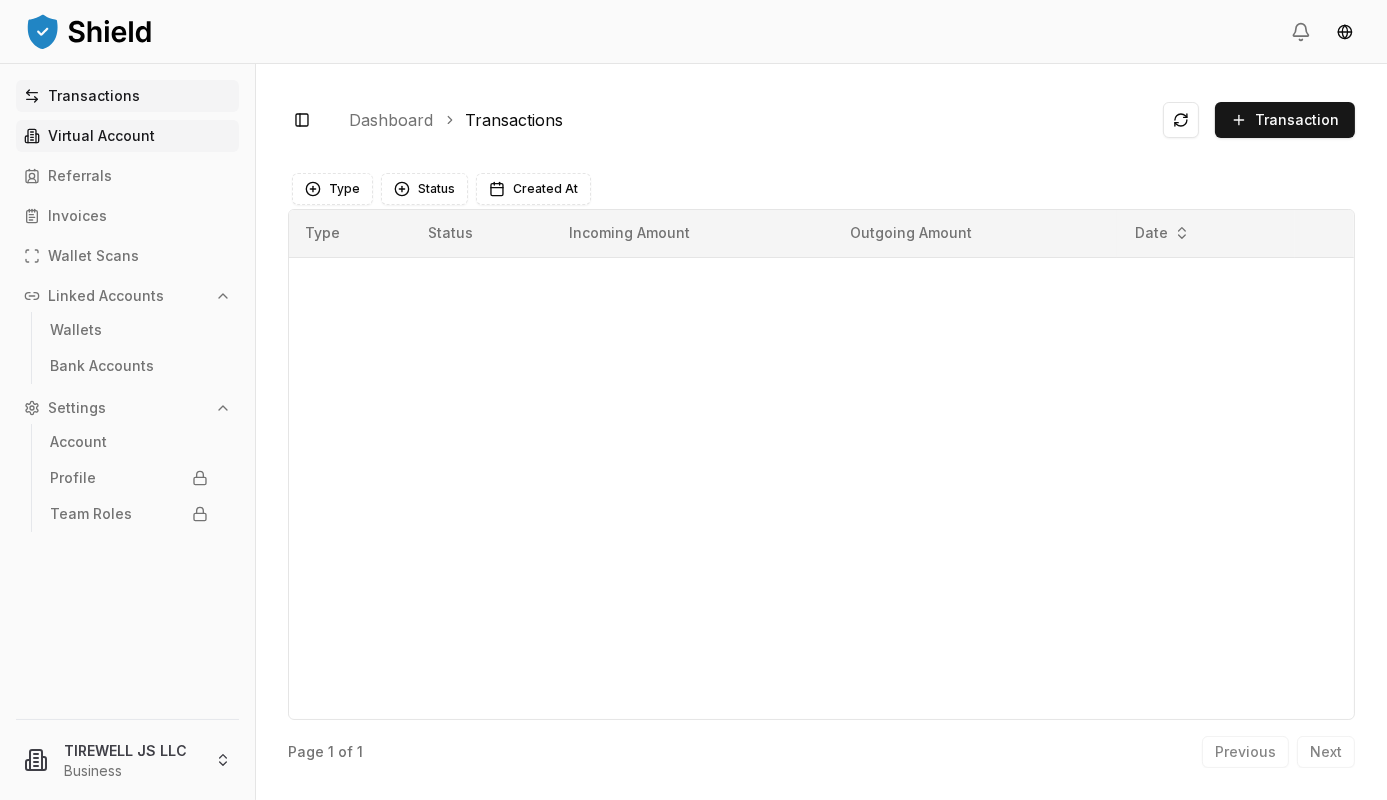 click on "Virtual Account" at bounding box center [127, 136] 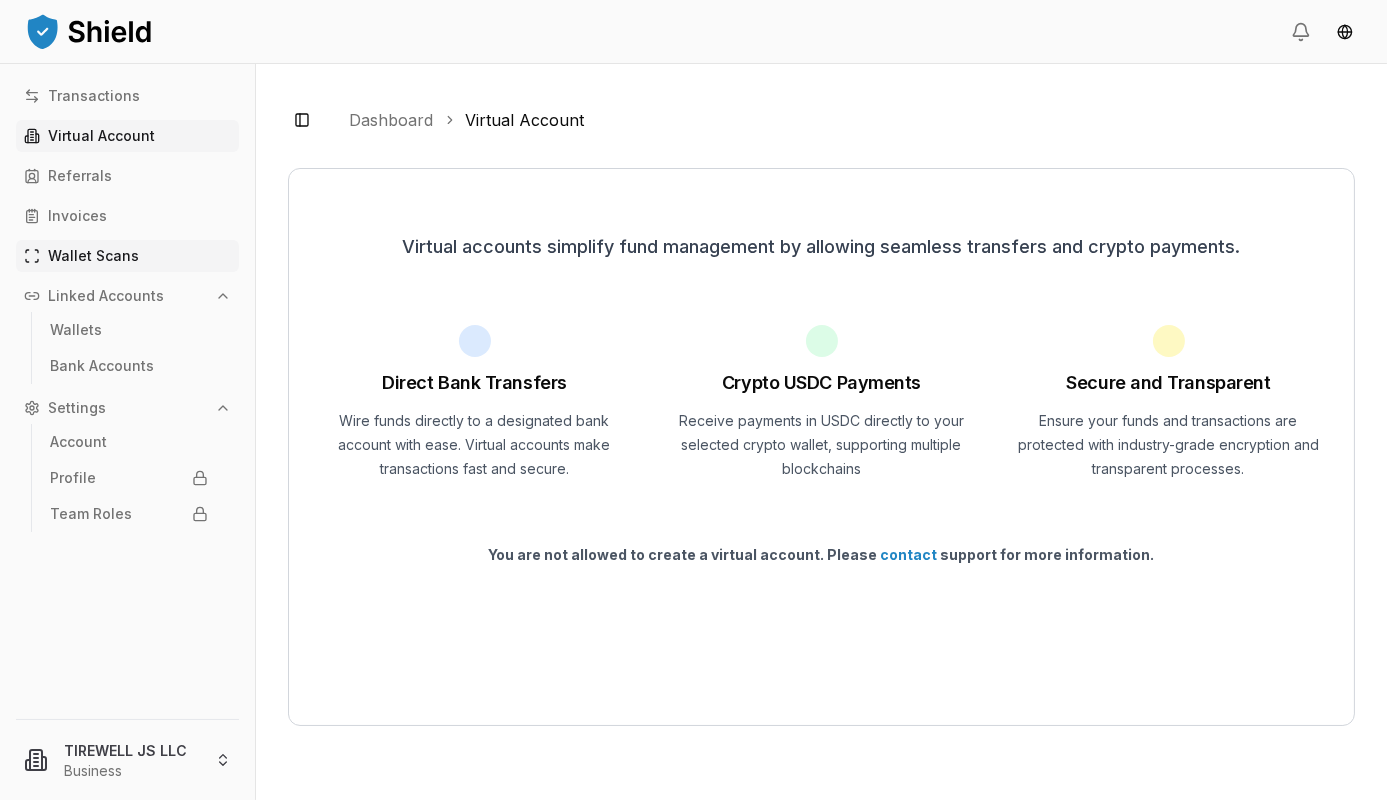 click on "Wallet Scans" at bounding box center [93, 256] 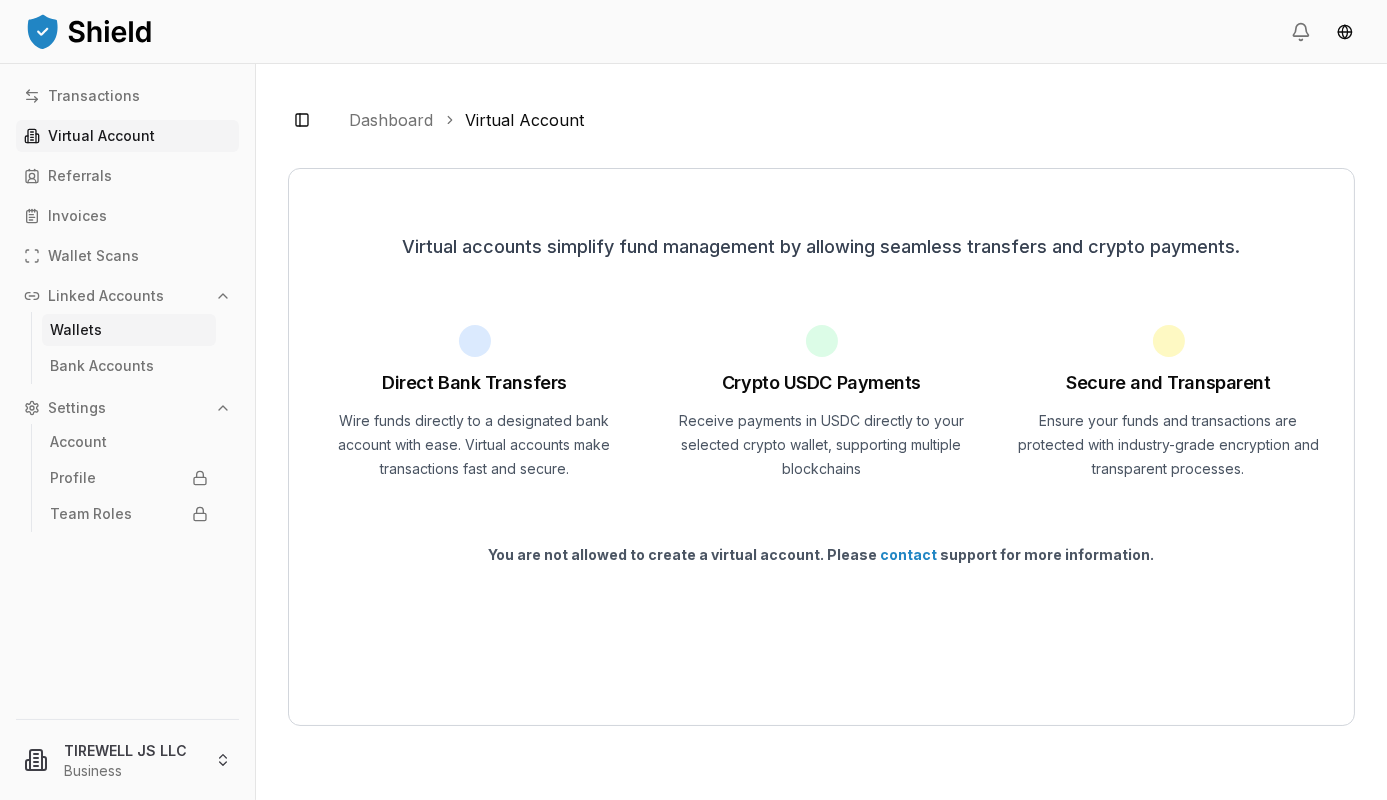 click on "Wallets" at bounding box center (76, 330) 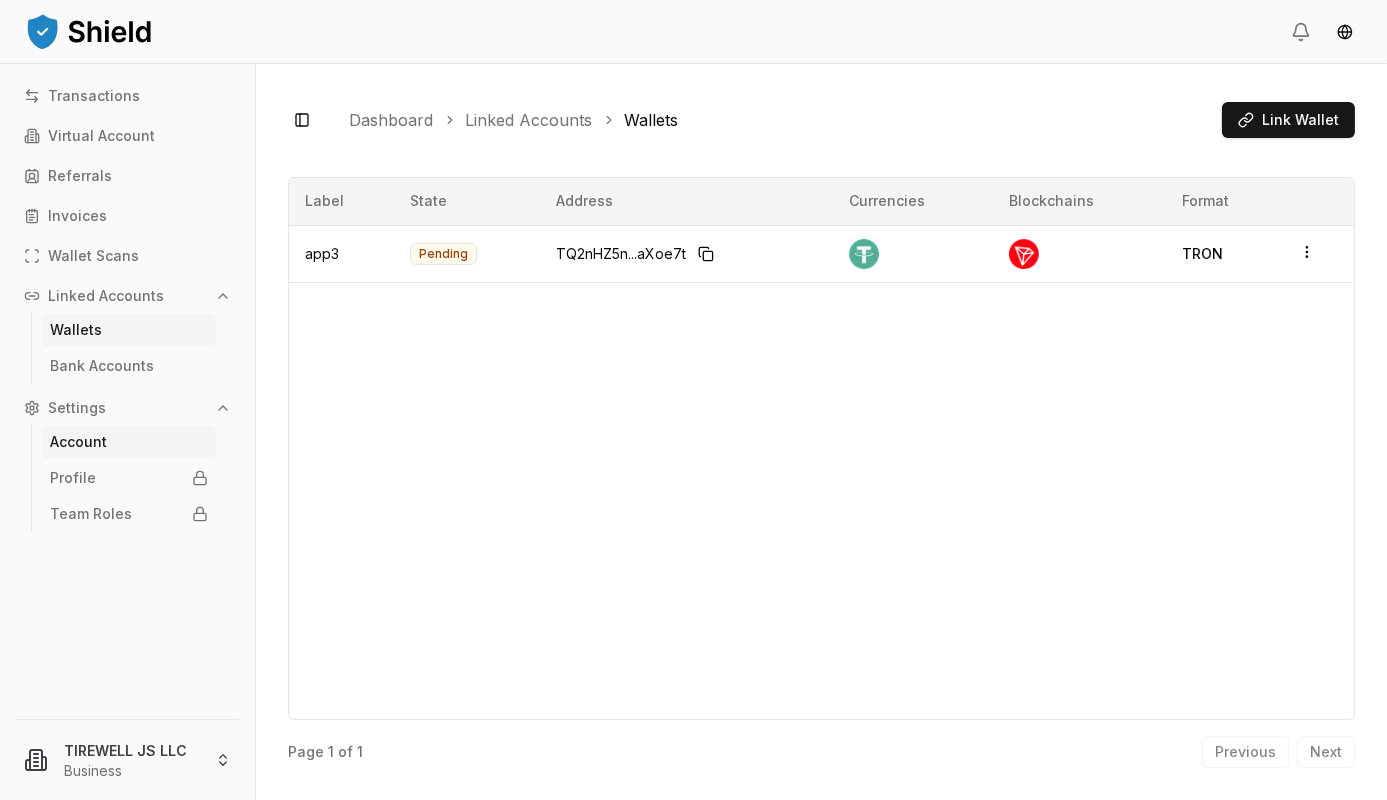 click on "Account" at bounding box center [78, 442] 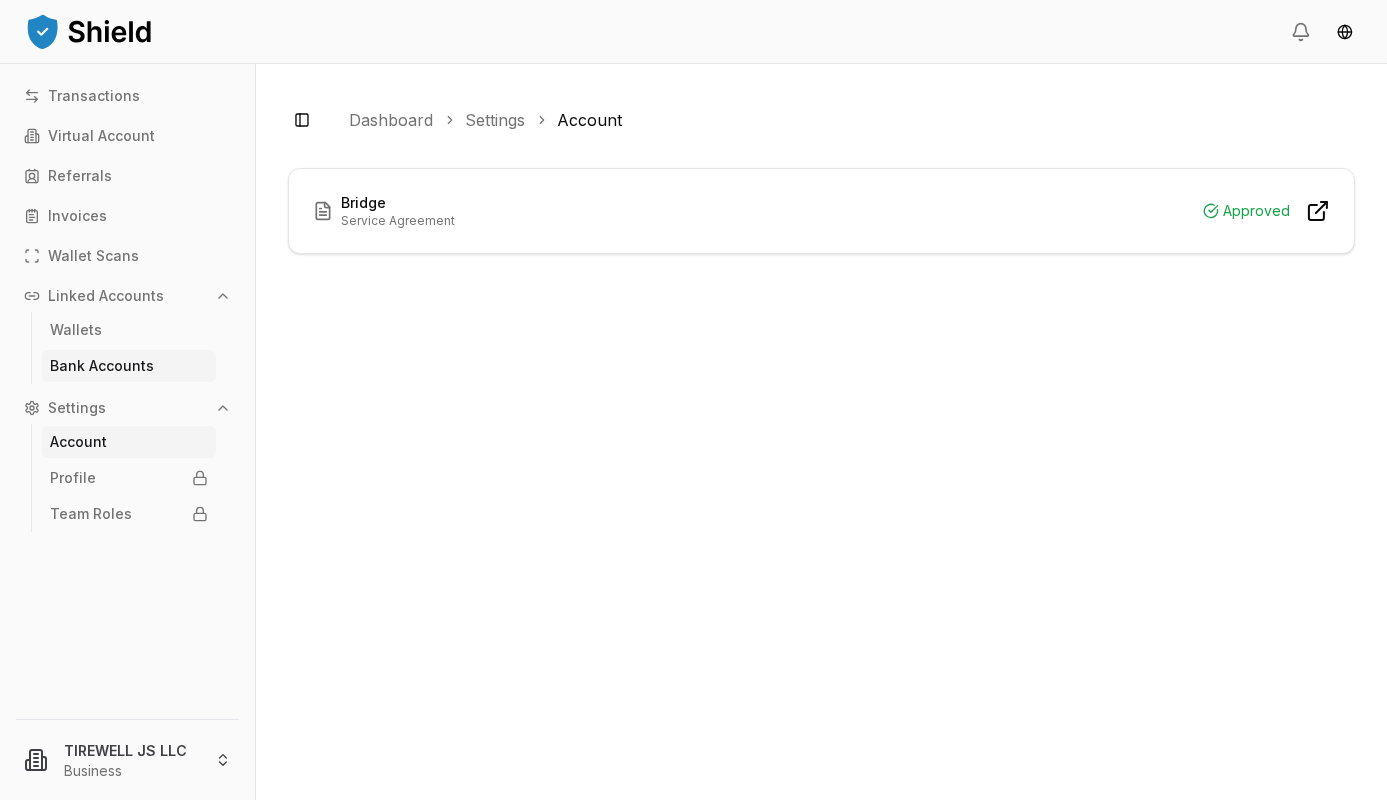 click on "Bank Accounts" at bounding box center (102, 366) 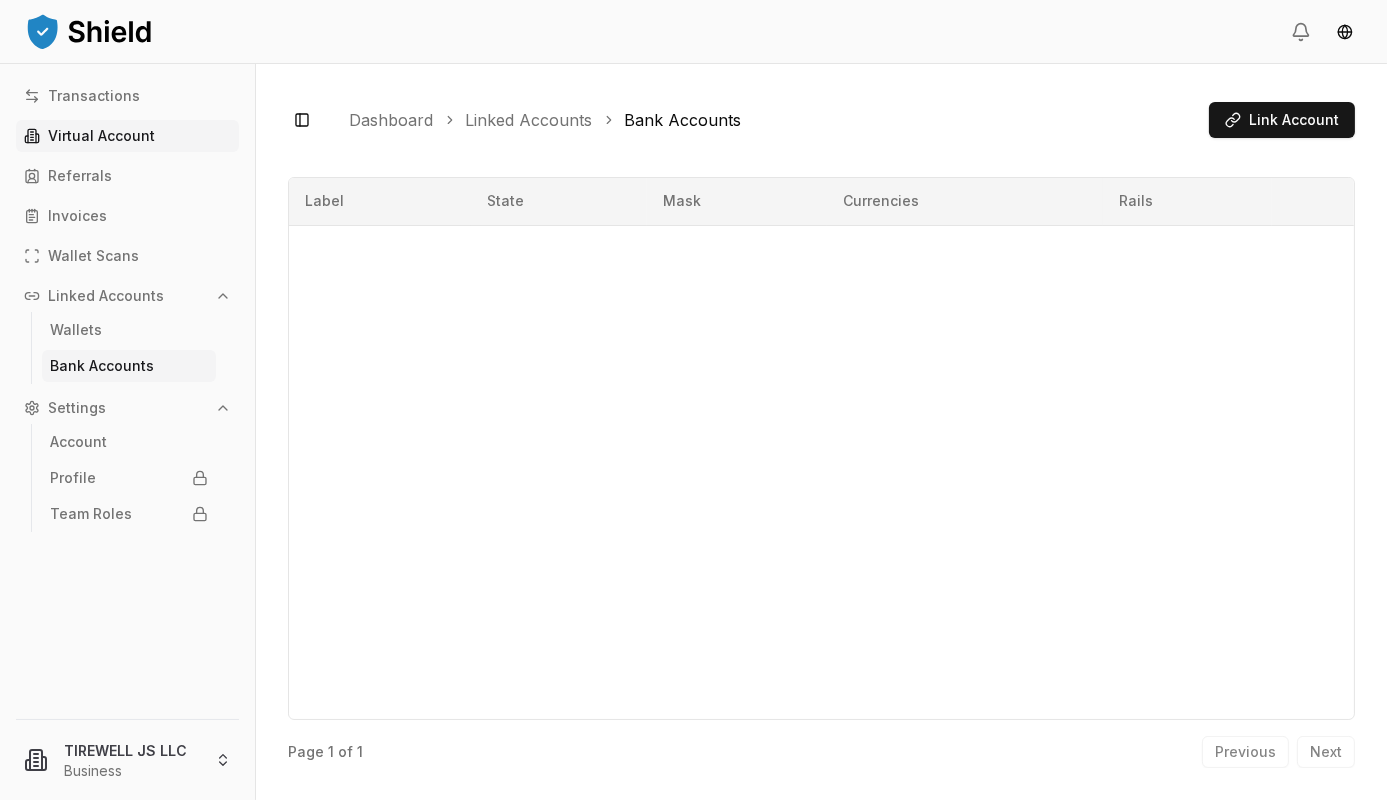 click on "Virtual Account" at bounding box center (101, 136) 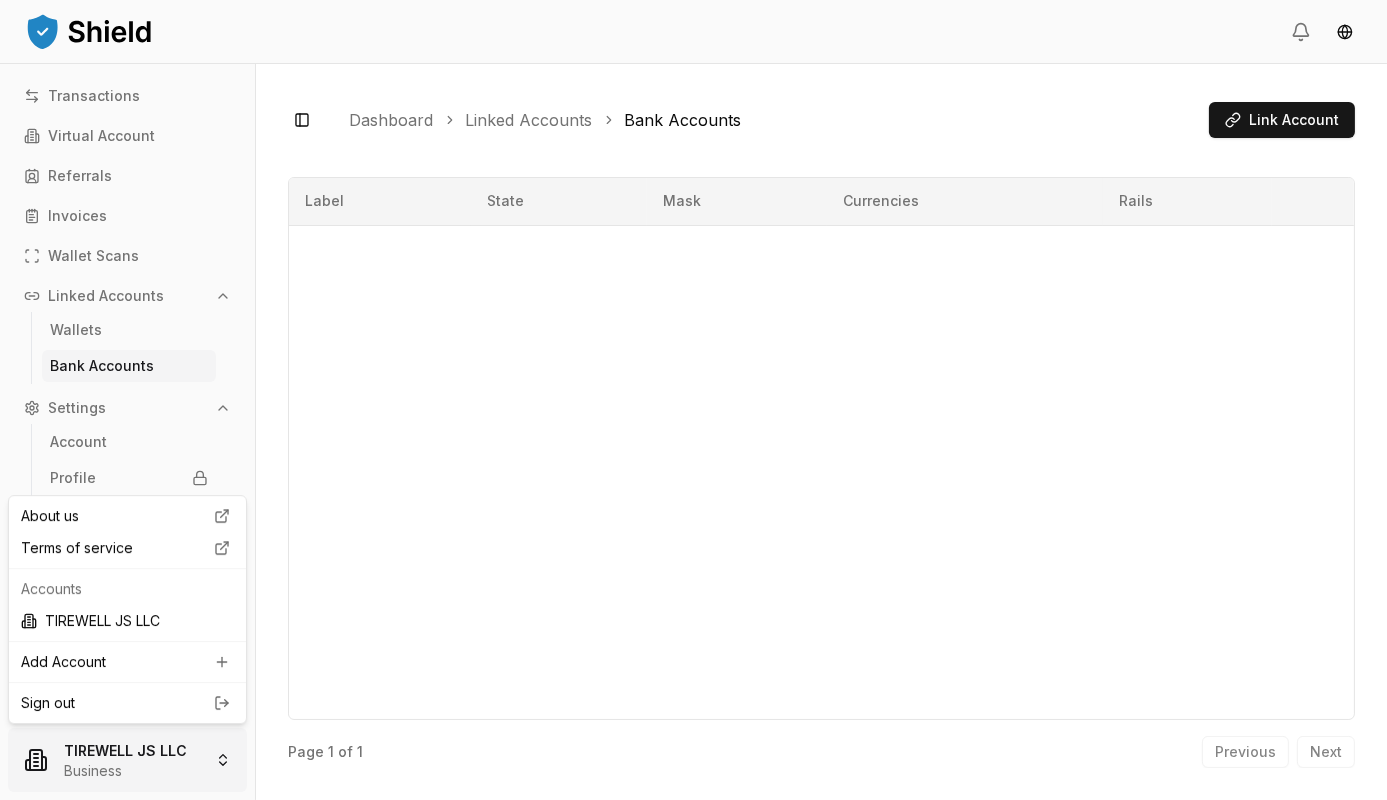 click on "Transactions Virtual Account Referrals Invoices Wallet Scans Linked Accounts Wallets Bank Accounts Settings Account Profile Team Roles TIREWELL JS LLC Business Toggle Sidebar Dashboard Linked Accounts Bank Accounts Link Account No content Label State Mask Currencies Rails Page 1 of 1 Previous Next About us Terms of service Accounts TIREWELL JS LLC Add Account Sign out" at bounding box center (693, 400) 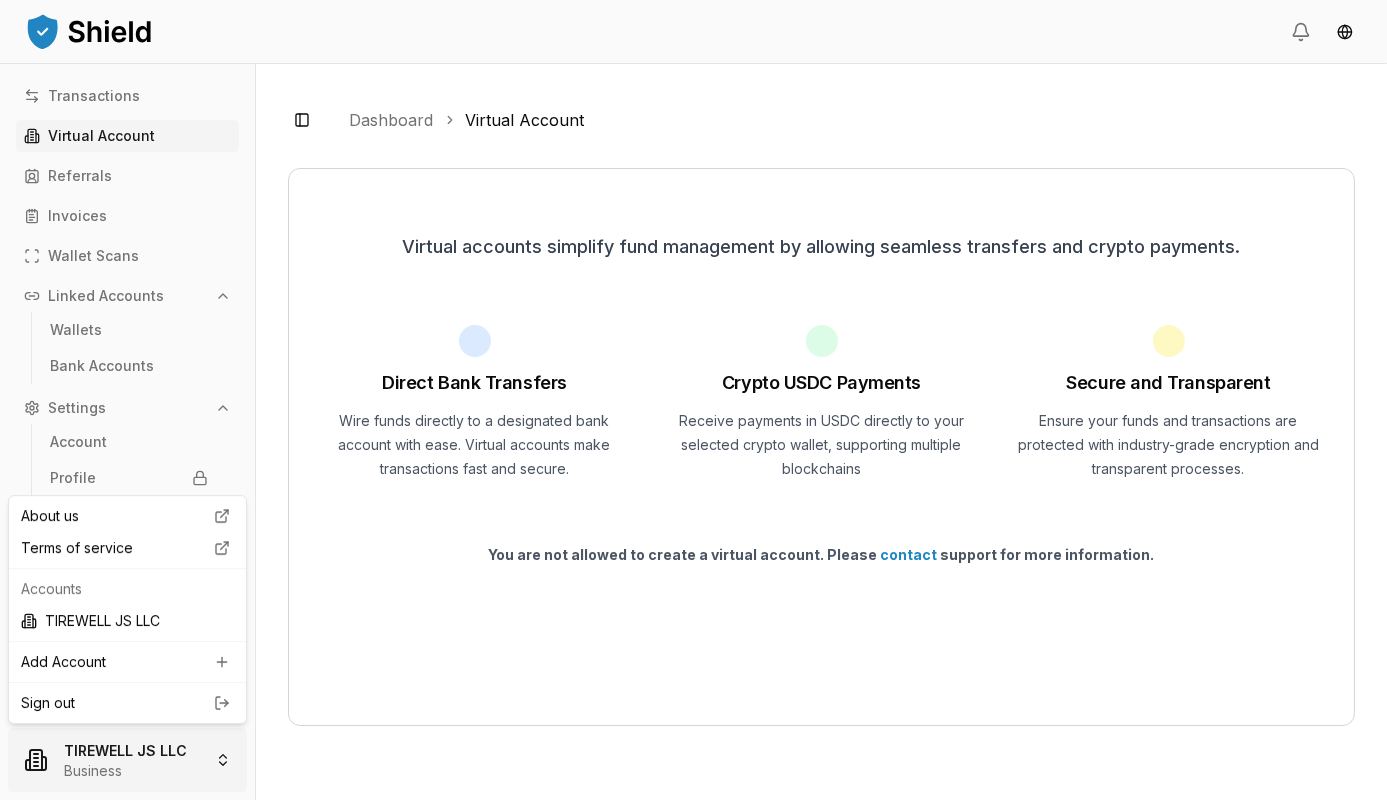 click on "Transactions Virtual Account Referrals Invoices Wallet Scans Linked Accounts Wallets Bank Accounts Settings Account Profile Team Roles TIREWELL JS LLC Business Toggle Sidebar Dashboard Virtual Account Virtual accounts simplify fund management by allowing seamless transfers and crypto payments. Direct Bank Transfers Wire funds directly to a designated bank account with ease. Virtual accounts make transactions fast and secure. Crypto USDC Payments Receive payments in USDC directly to your selected crypto wallet, supporting multiple blockchains Secure and Transparent Ensure your funds and transactions are protected with industry-grade encryption and transparent processes. You are not allowed to create a virtual account. Please contact support for more information. About us Terms of service Accounts TIREWELL JS LLC Add Account Sign out" at bounding box center [693, 400] 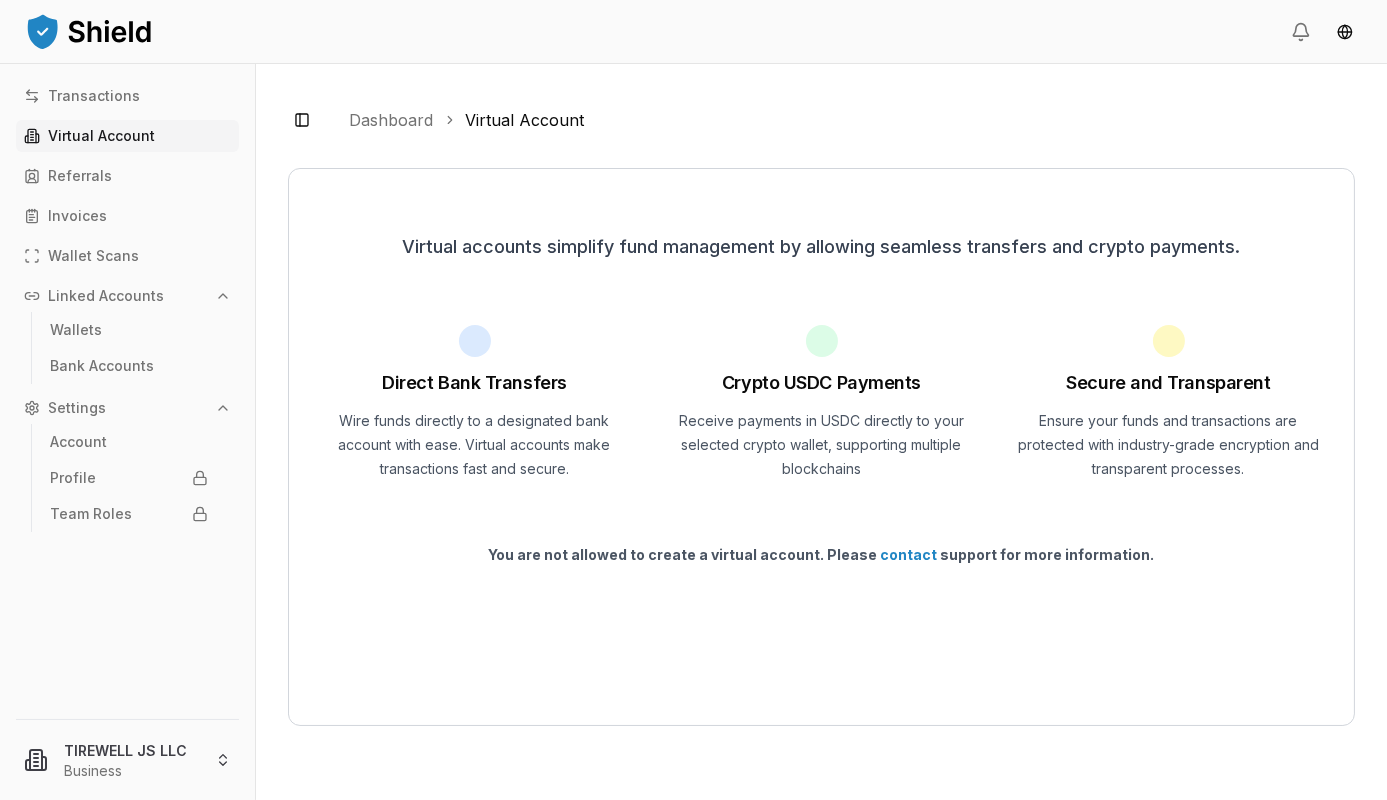 click on "contact" at bounding box center (909, 554) 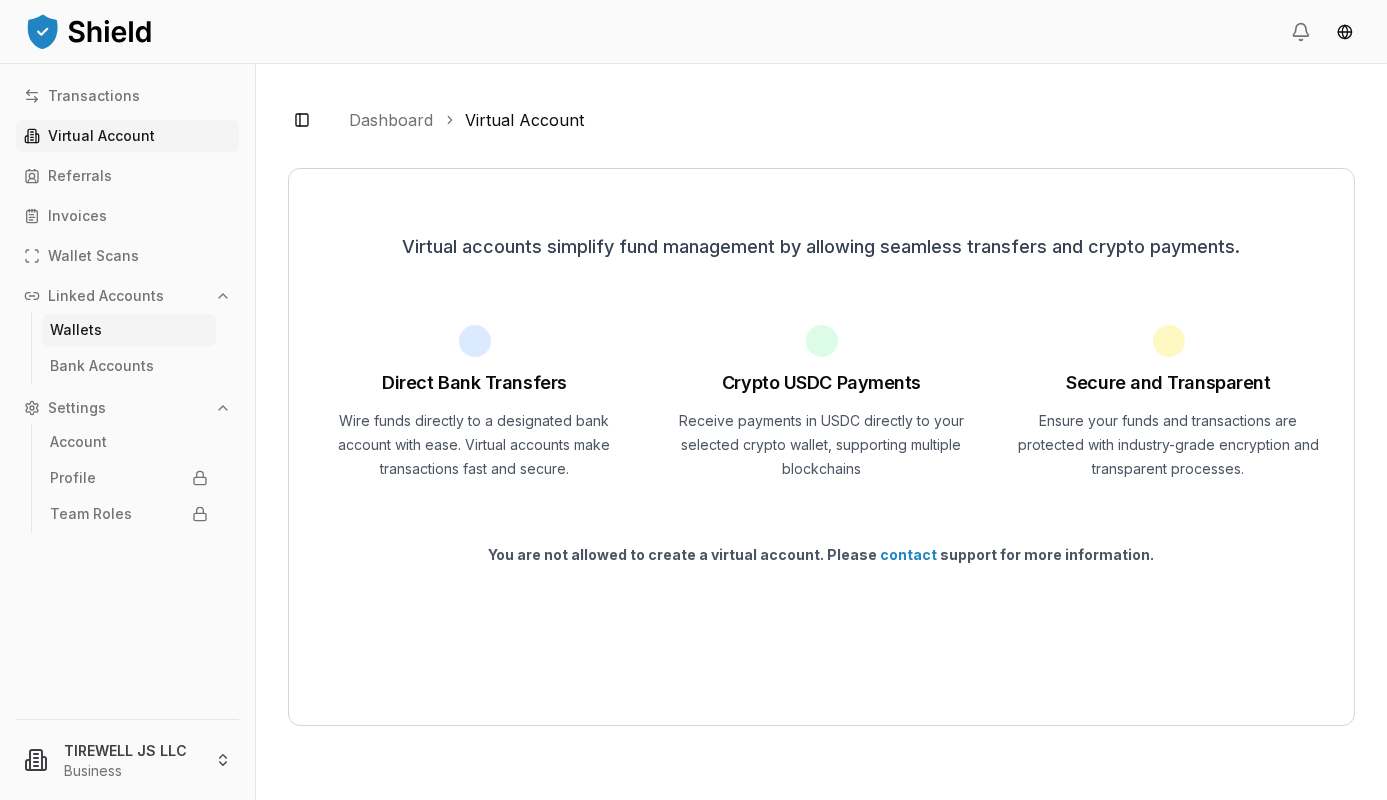 click on "Wallets" at bounding box center (76, 330) 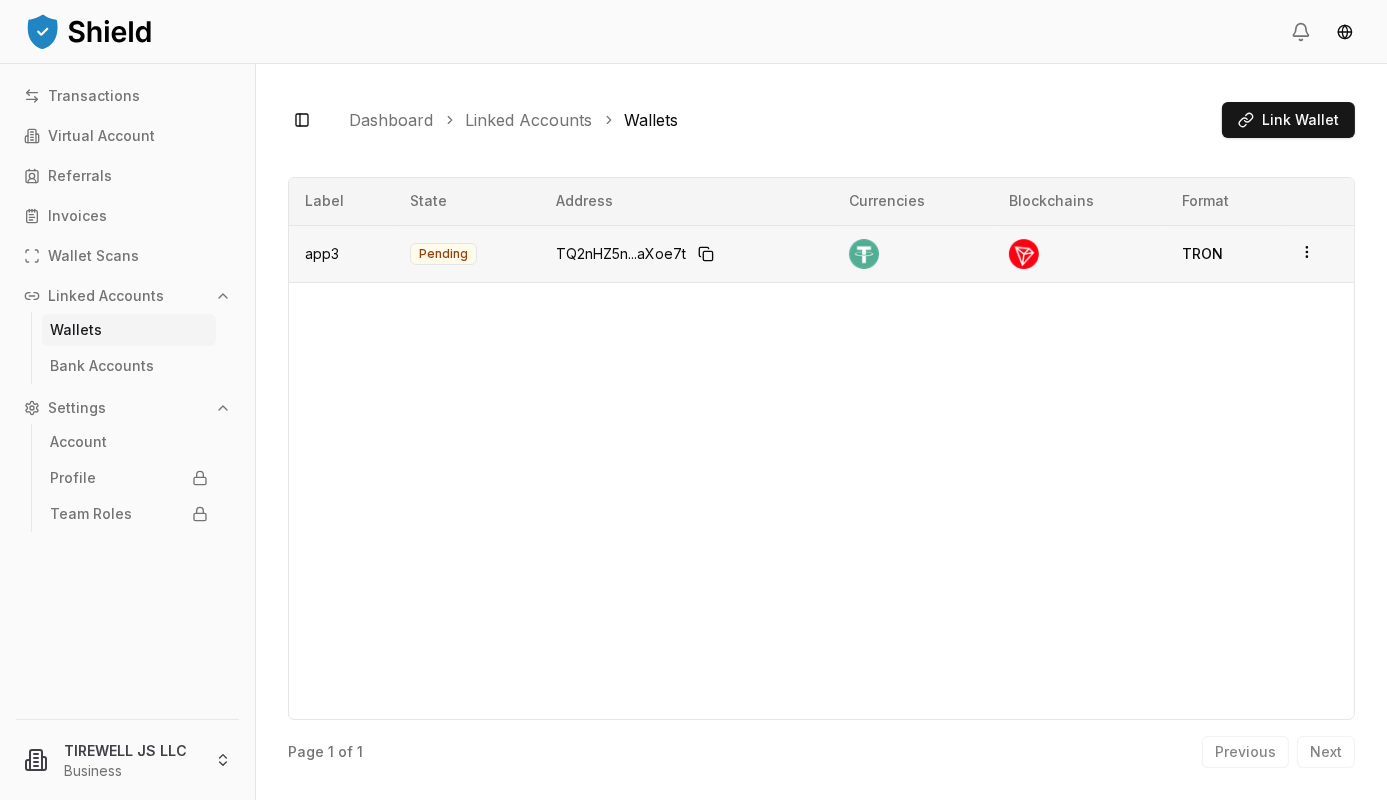click on "Pending" at bounding box center (467, 254) 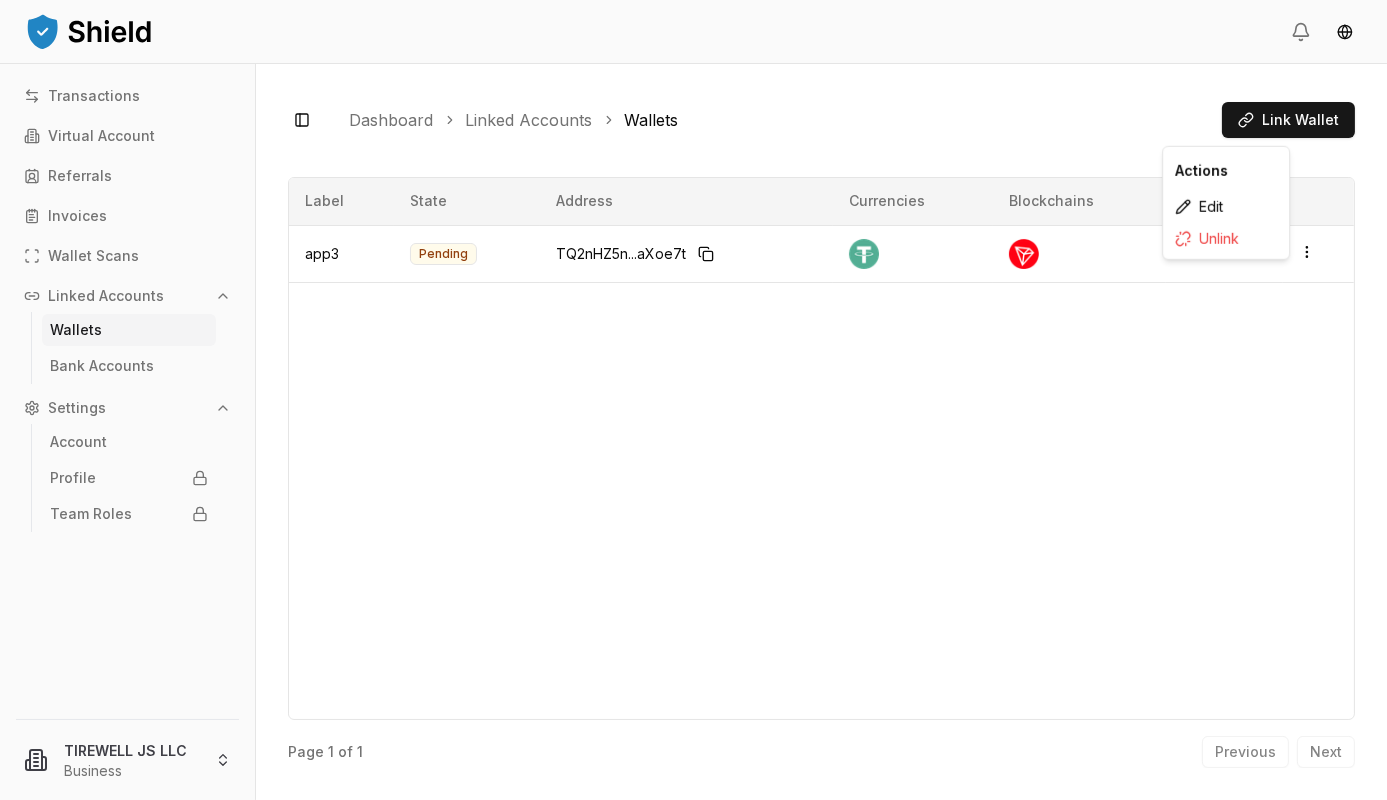 click on "Label State Address Currencies Blockchains Format app3 Pending TQ2nHZ5n...aXoe7t TRON" at bounding box center (821, 449) 